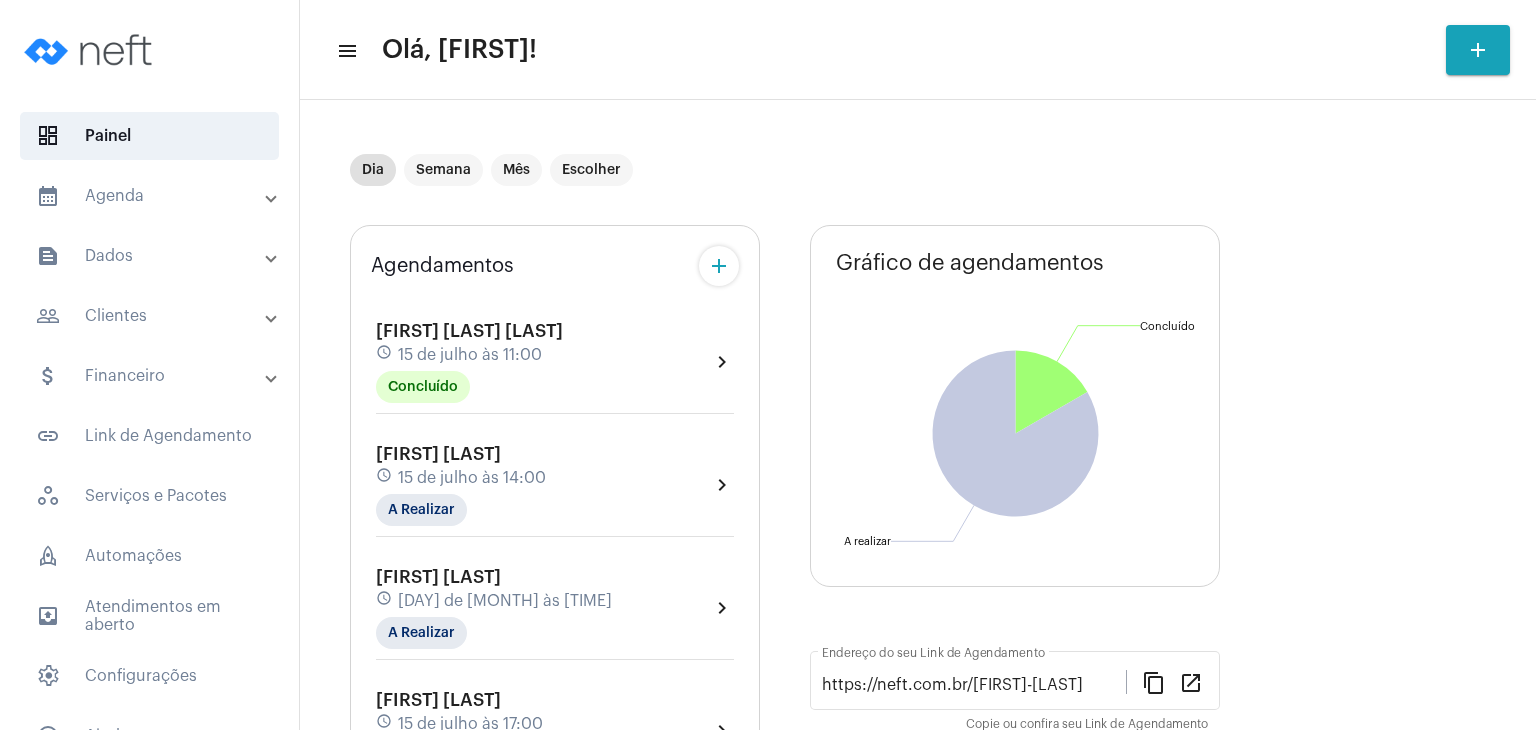 scroll, scrollTop: 0, scrollLeft: 0, axis: both 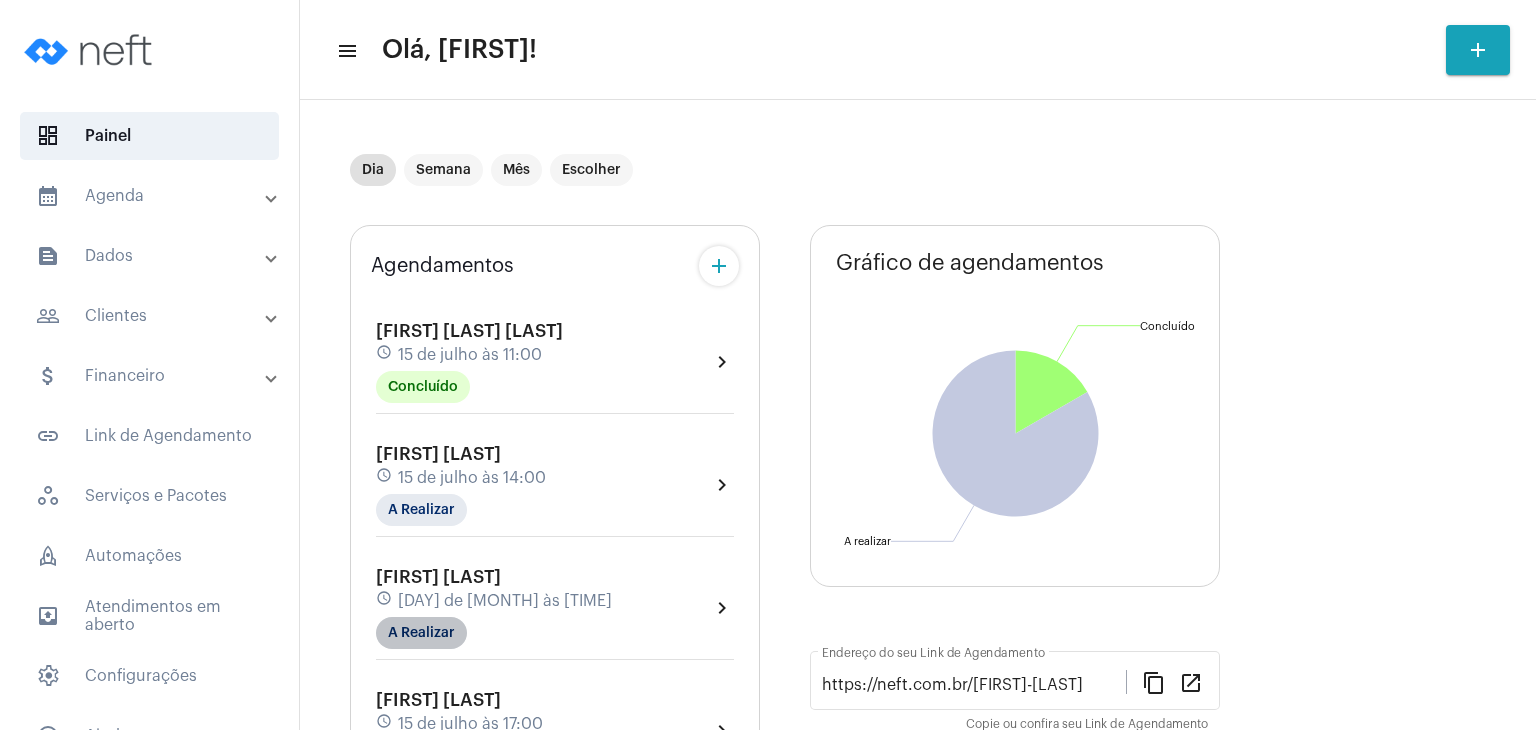 click on "A Realizar" 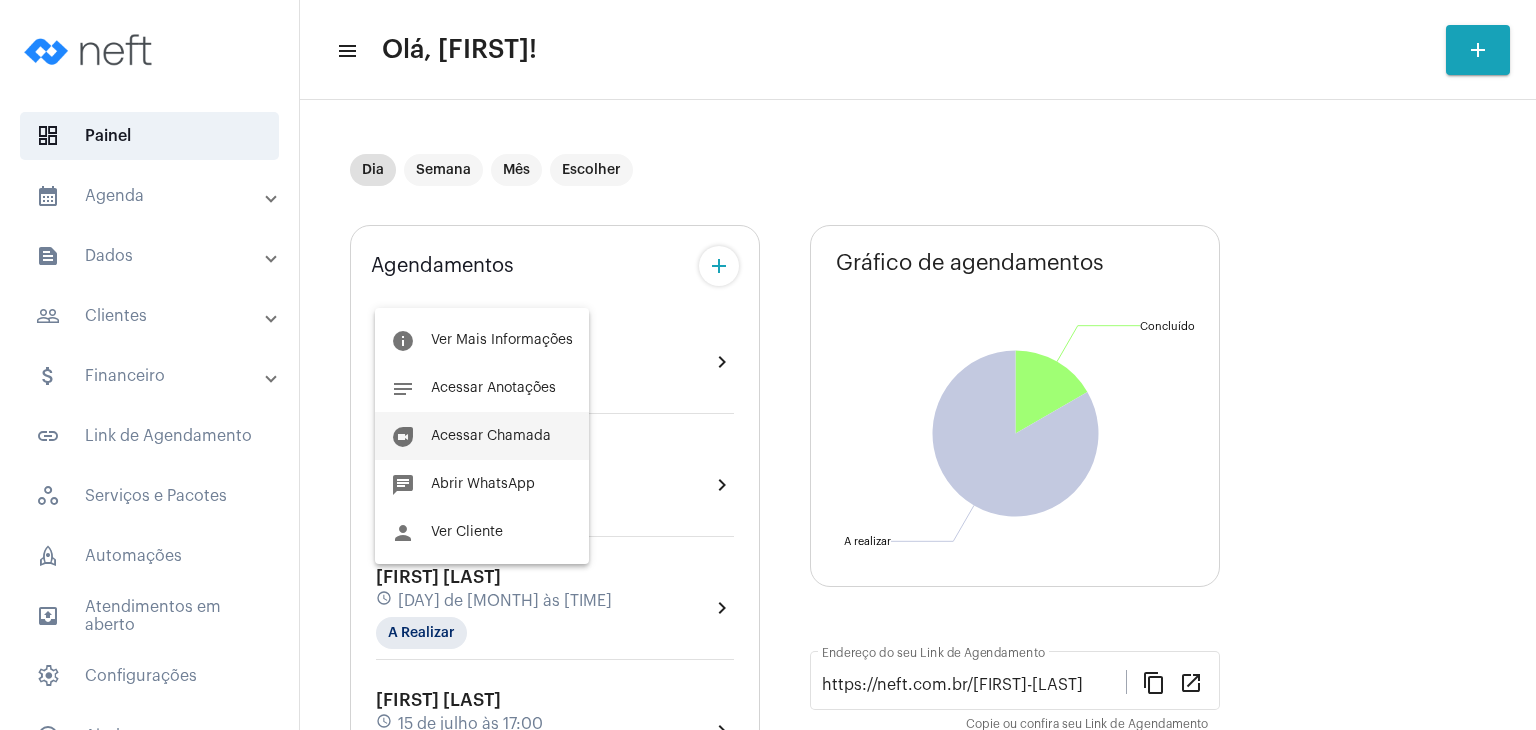 click on "duo Acessar Chamada" at bounding box center [482, 436] 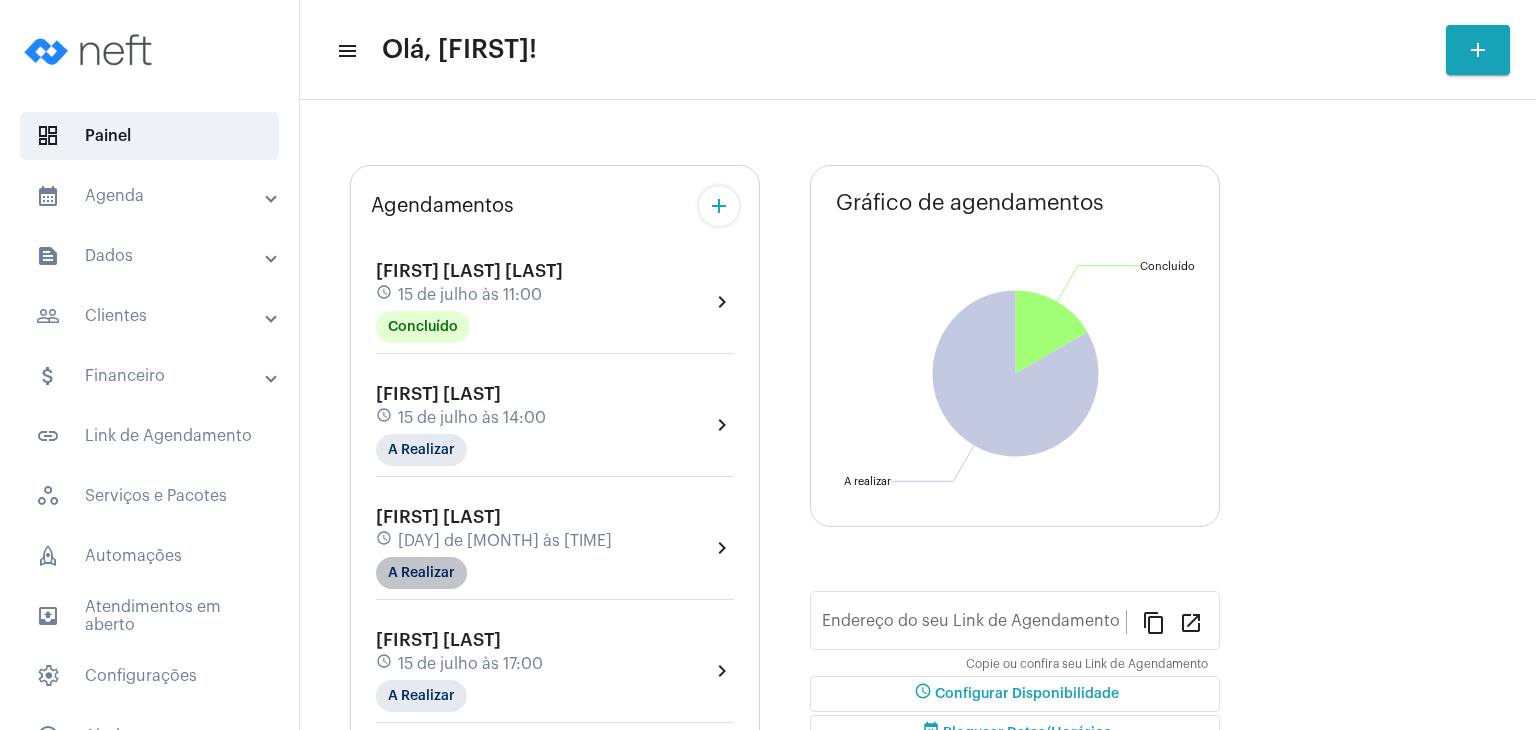 click on "A Realizar" 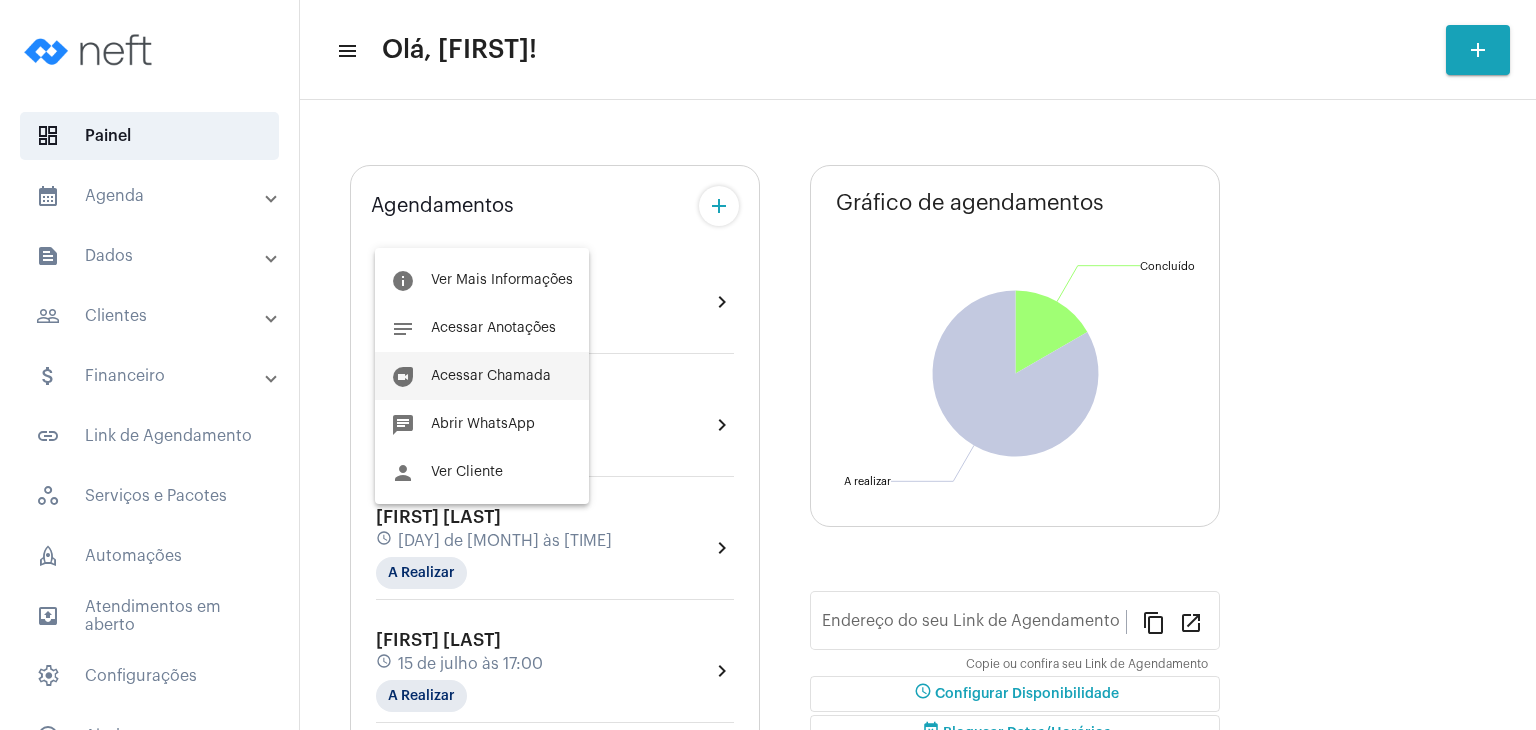 click on "Acessar Chamada" at bounding box center [491, 376] 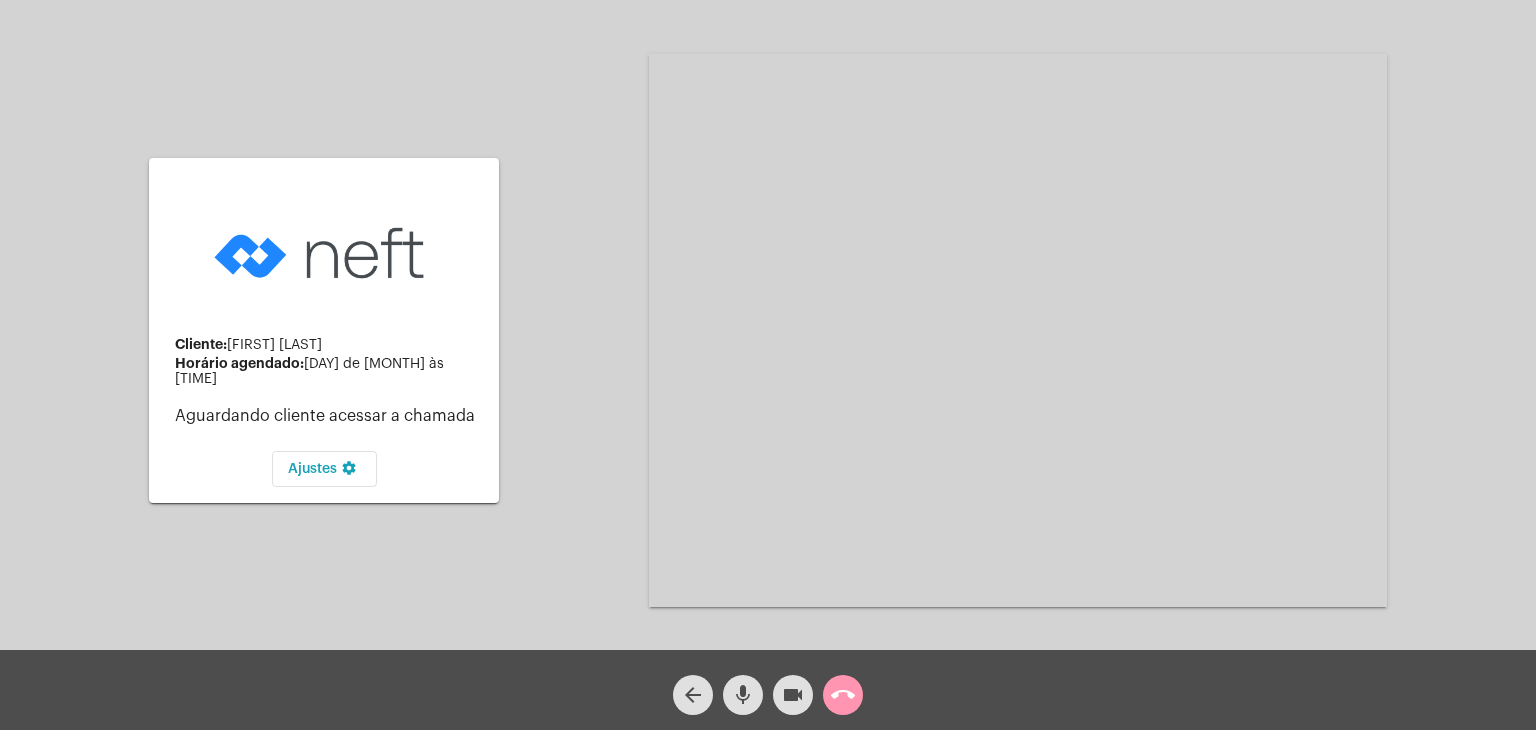 click on "mic" 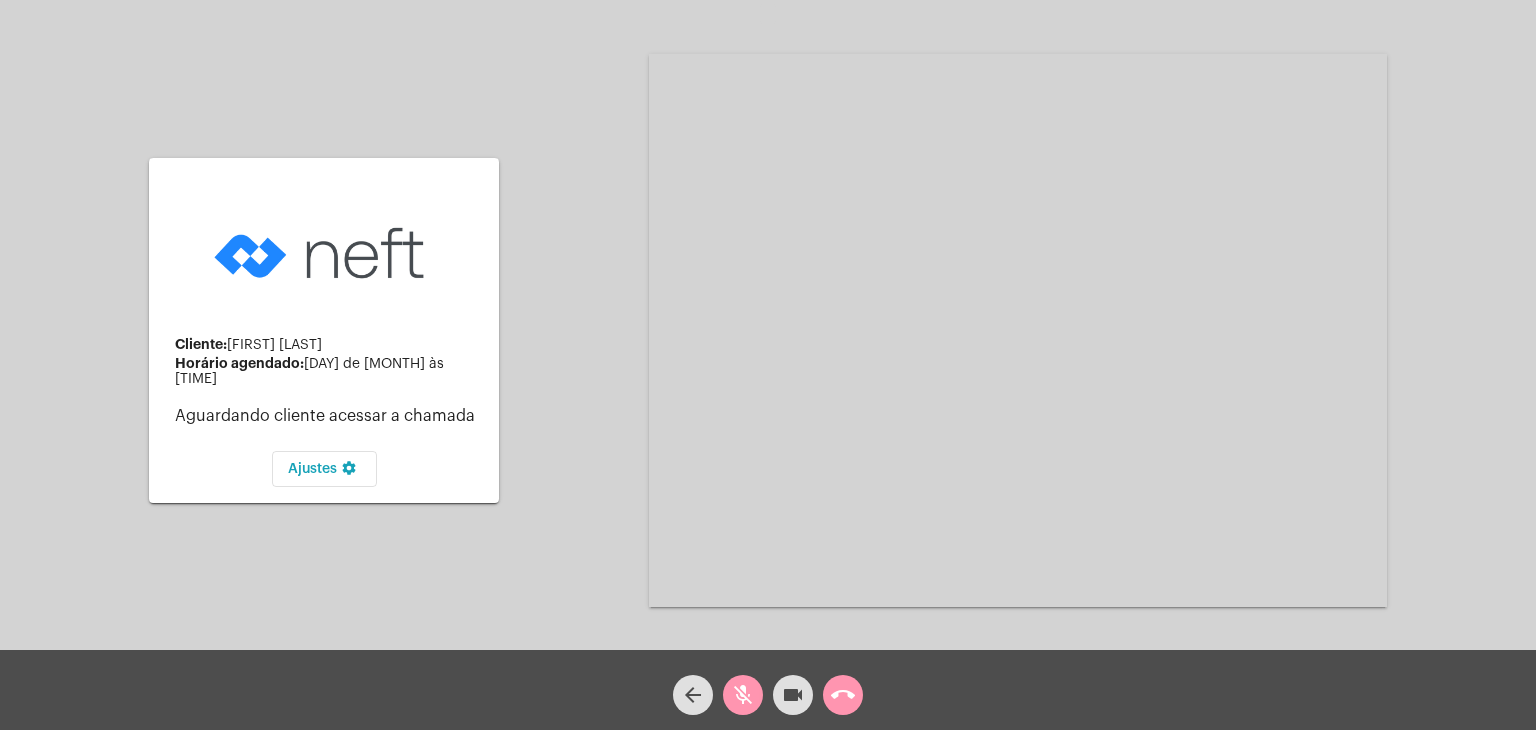 click on "videocam" 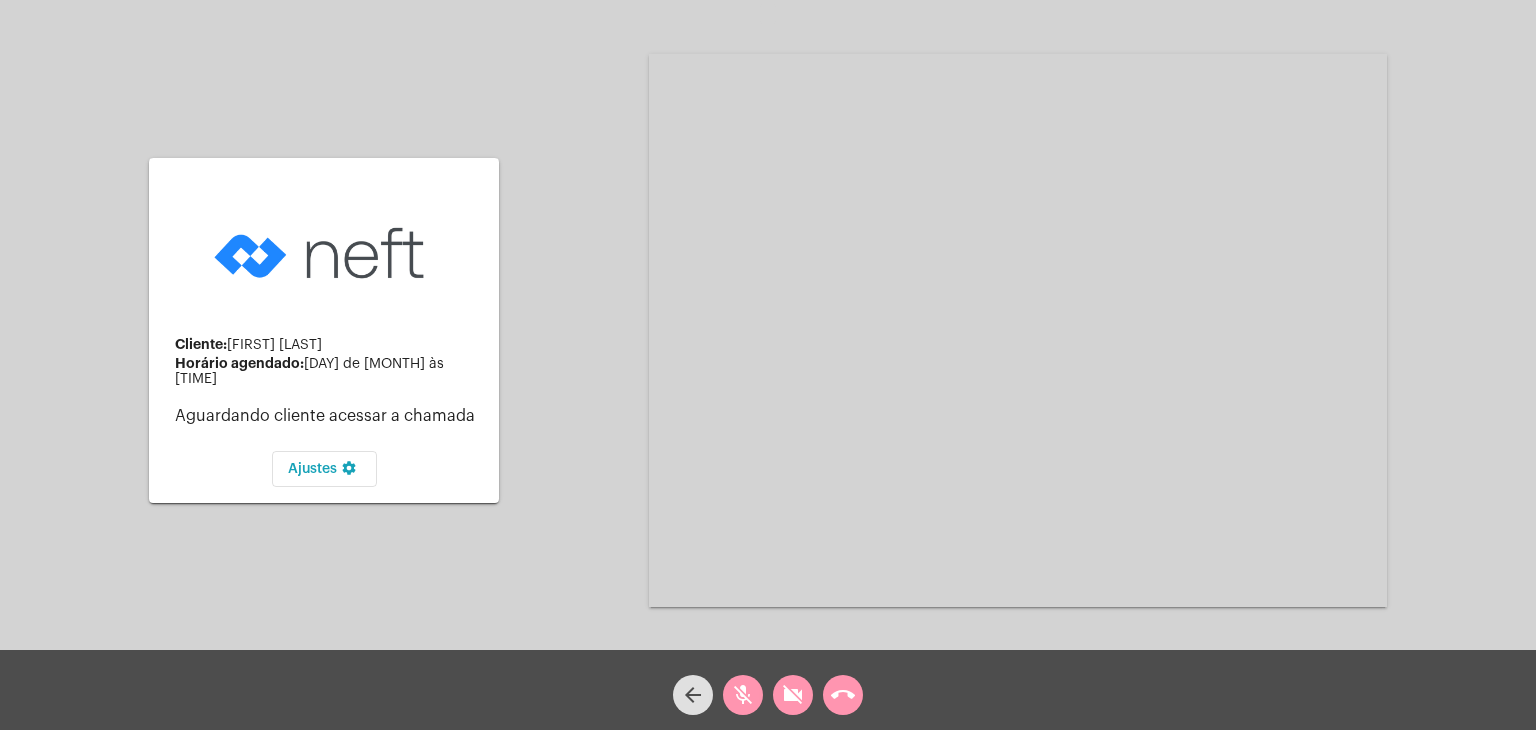 click on "videocam_off" 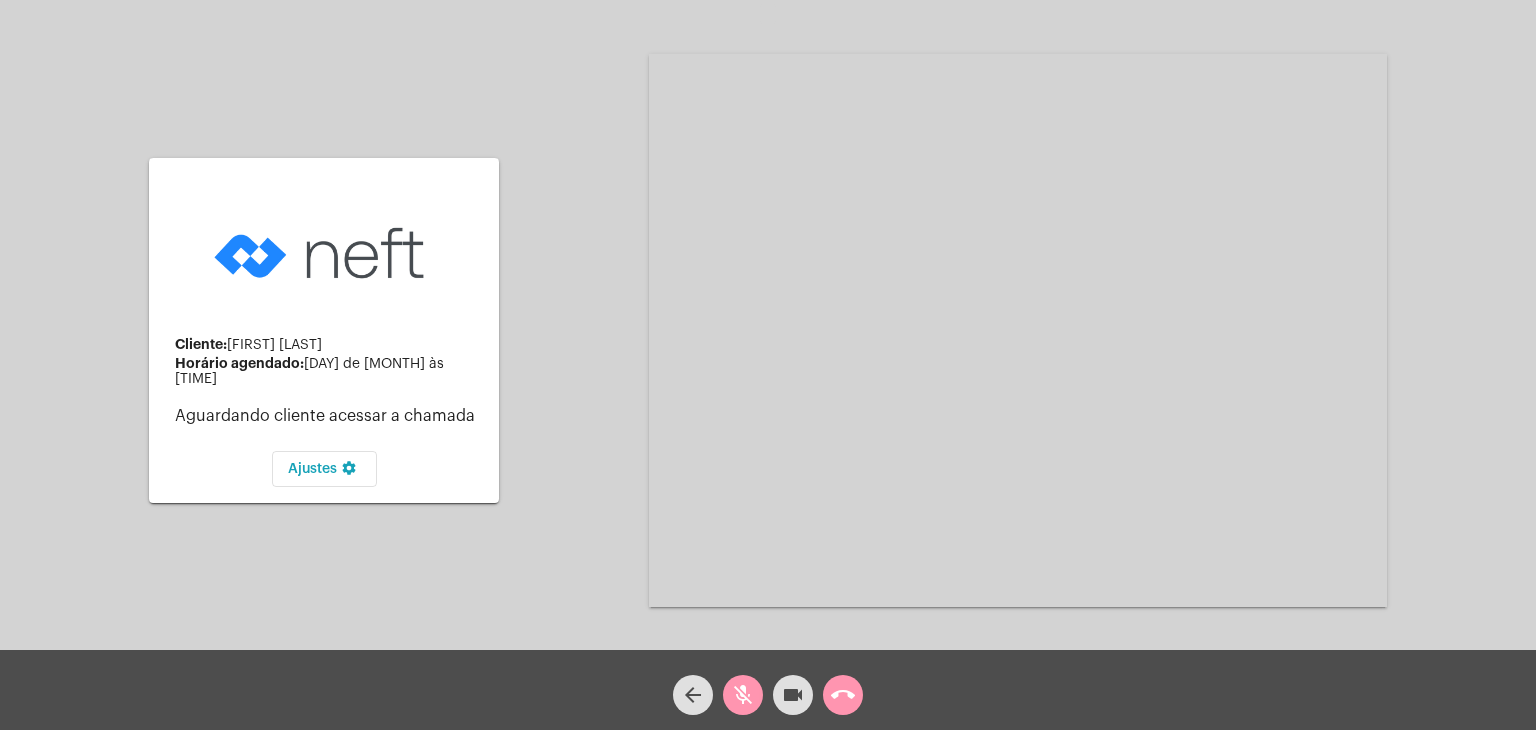 click on "mic_off" 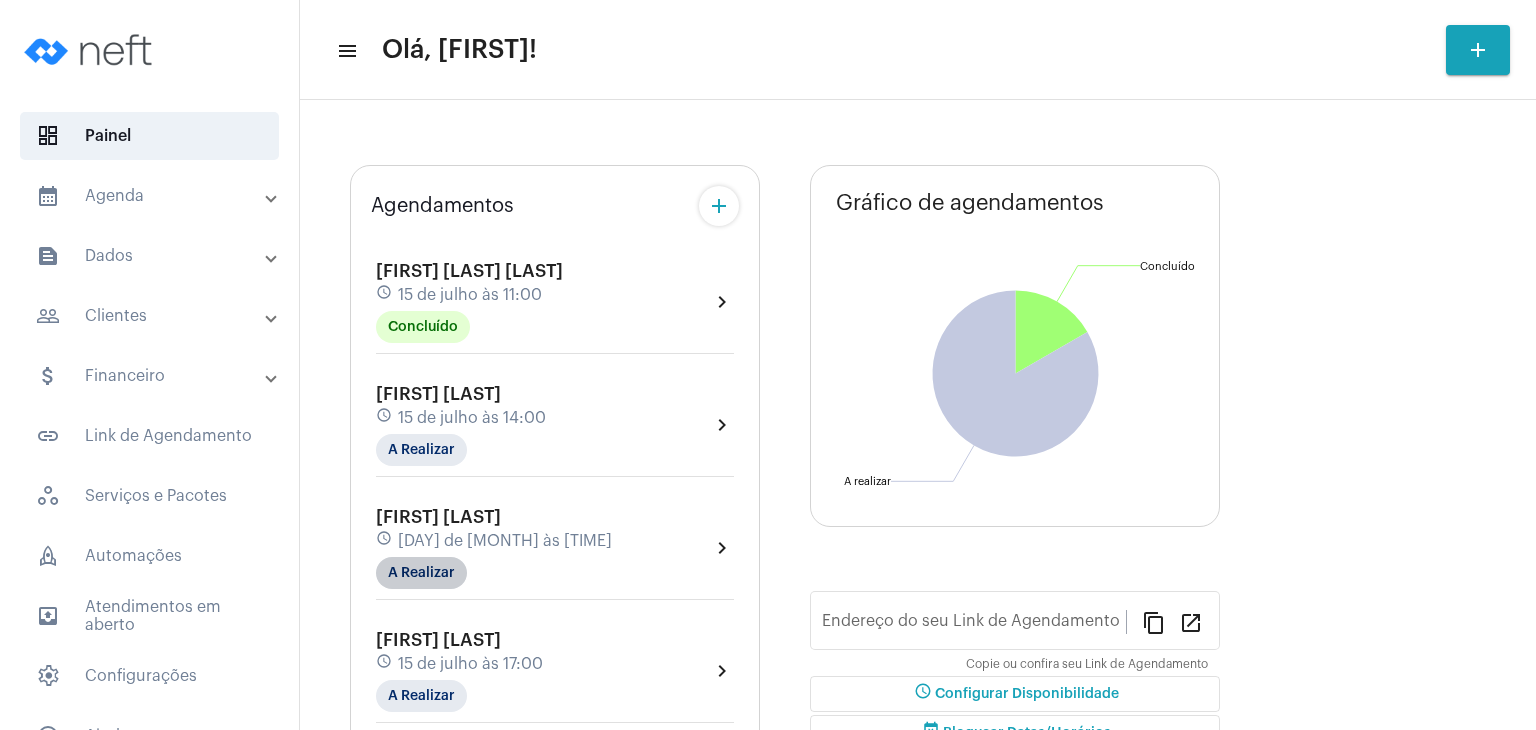 type on "https://neft.com.br/[FIRST]-[LAST]" 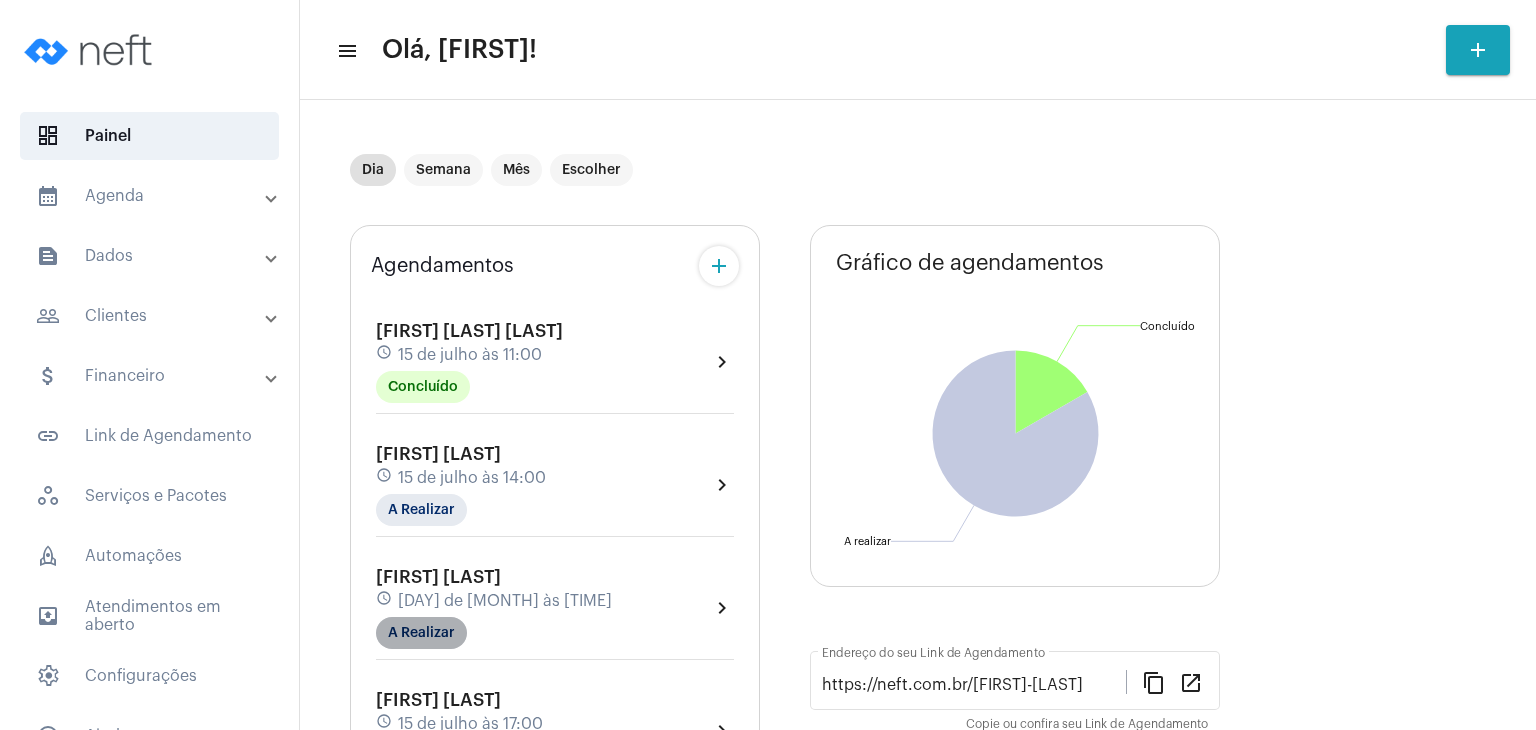 click on "A Realizar" 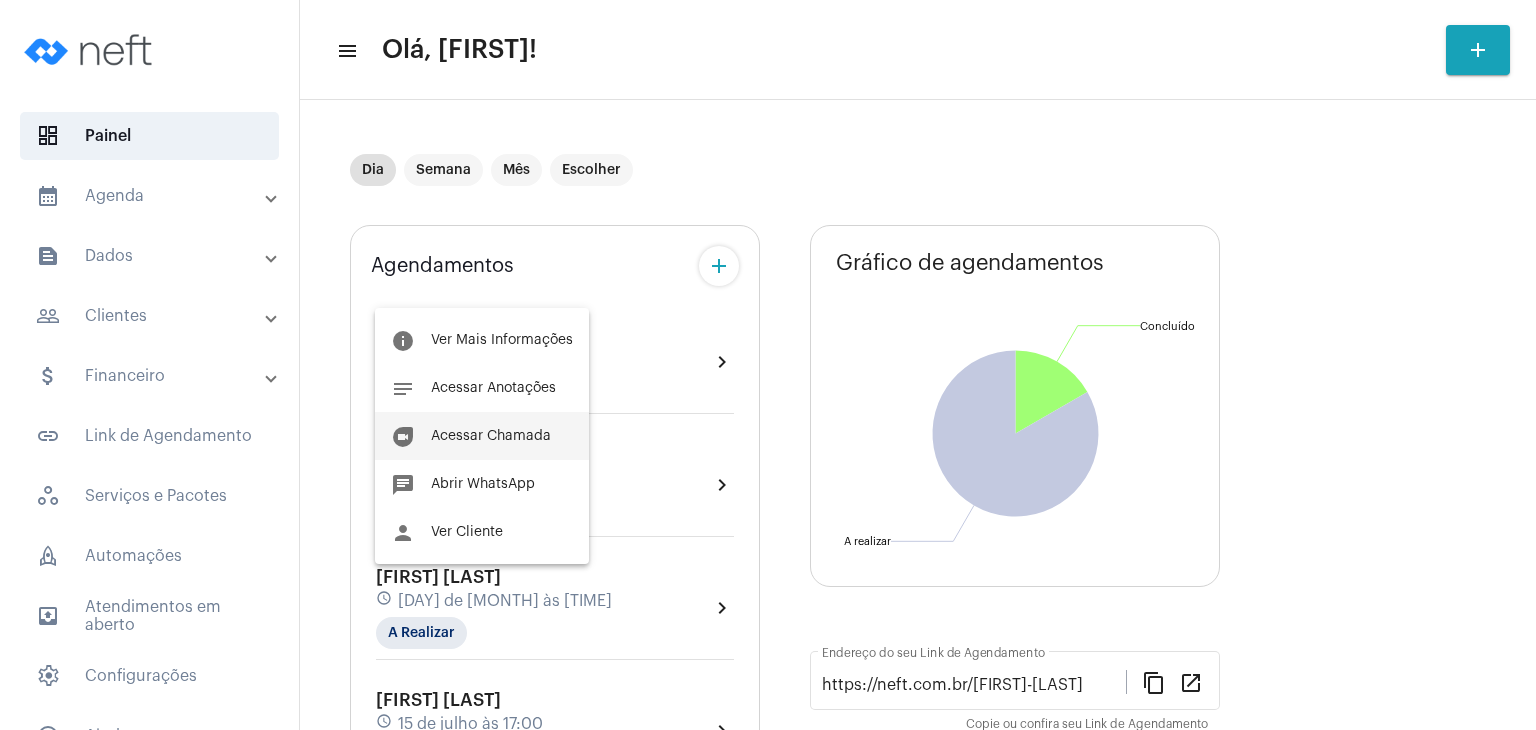 click on "Acessar Chamada" at bounding box center (491, 436) 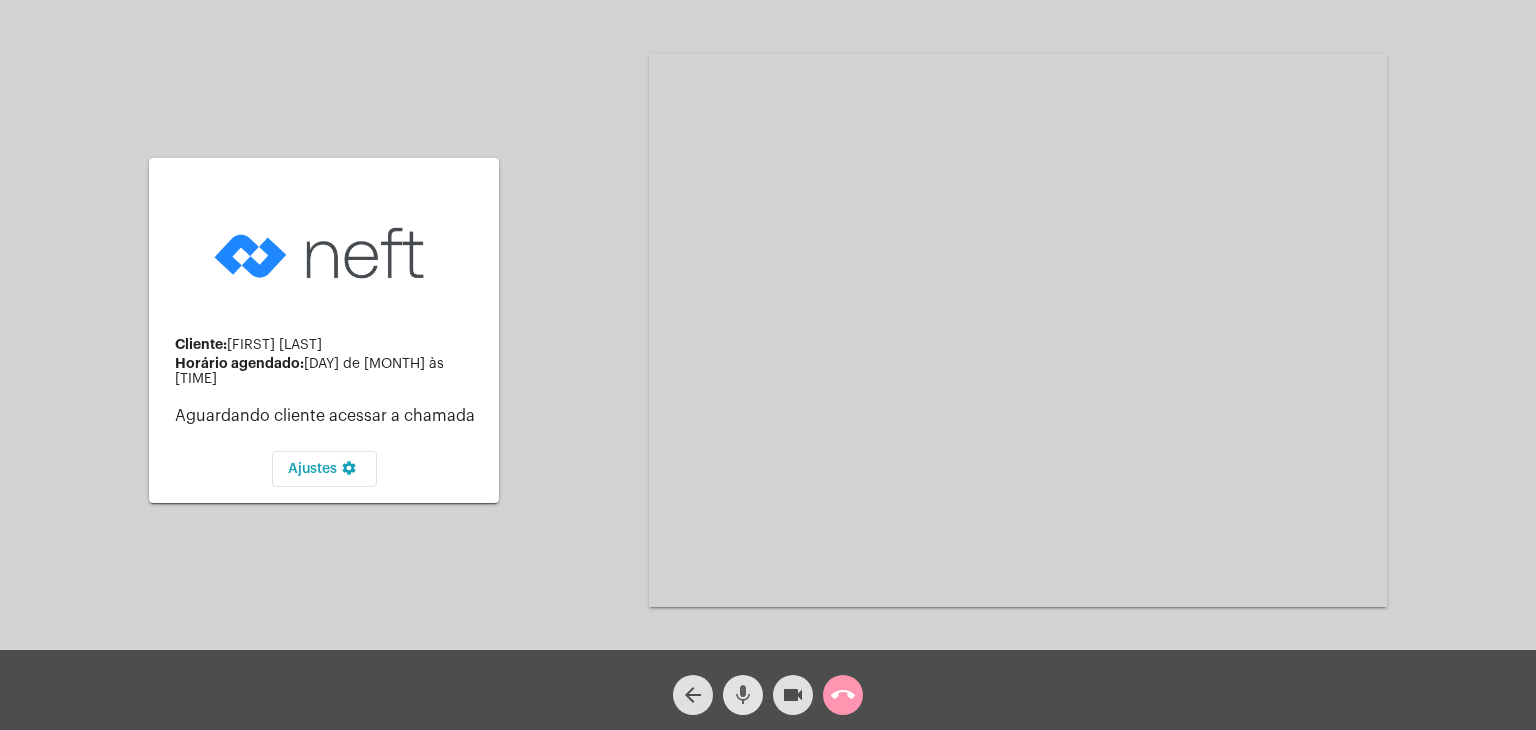 click on "mic" 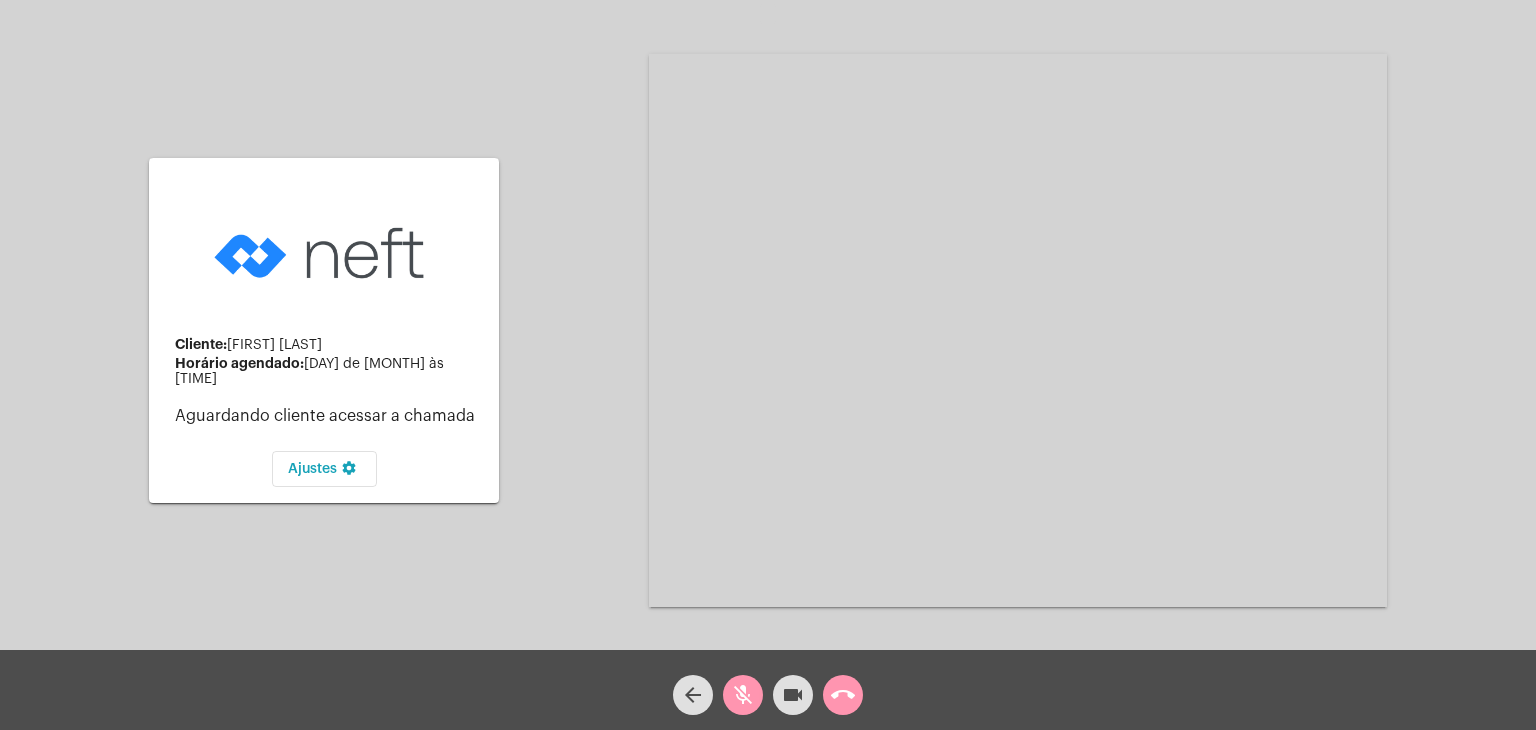click on "videocam" 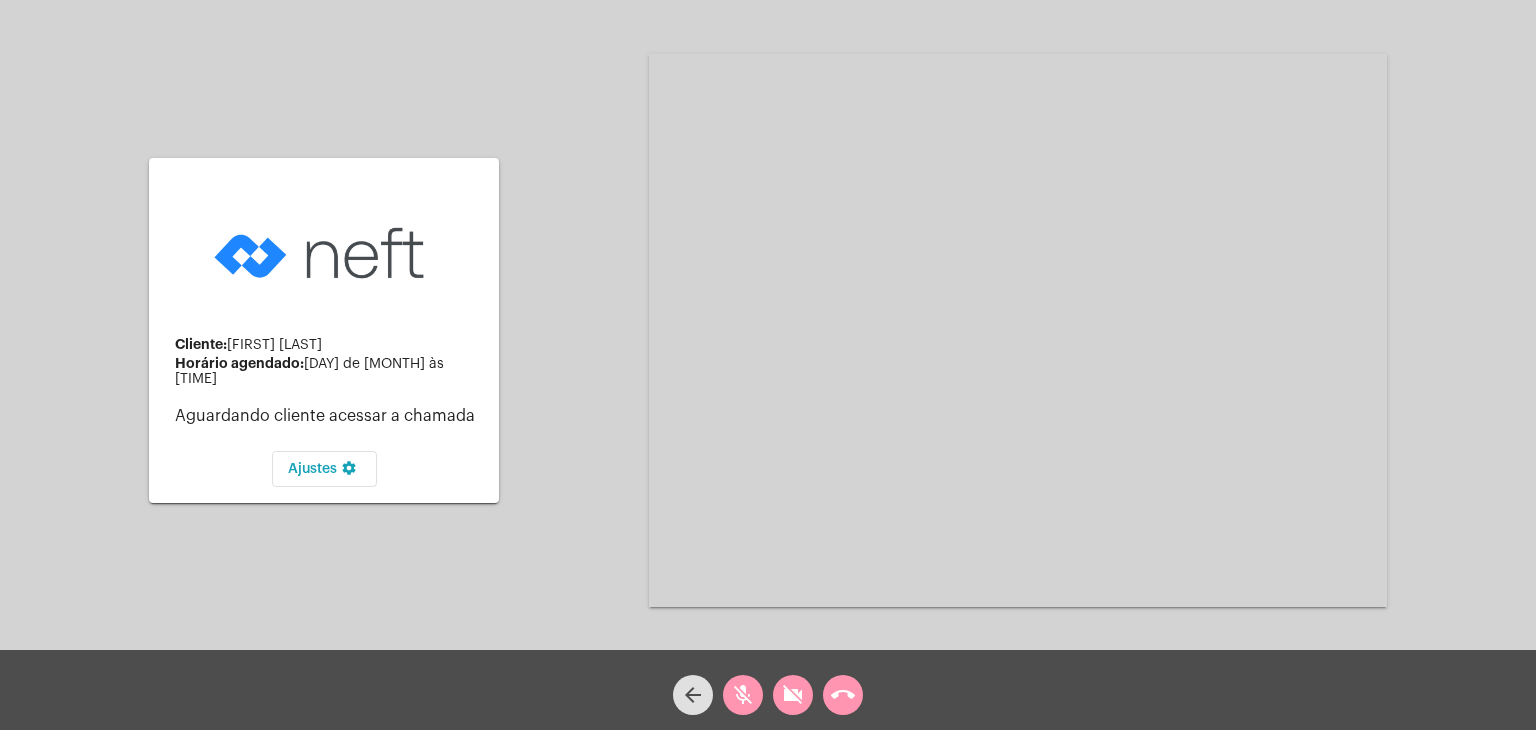 click on "videocam_off" 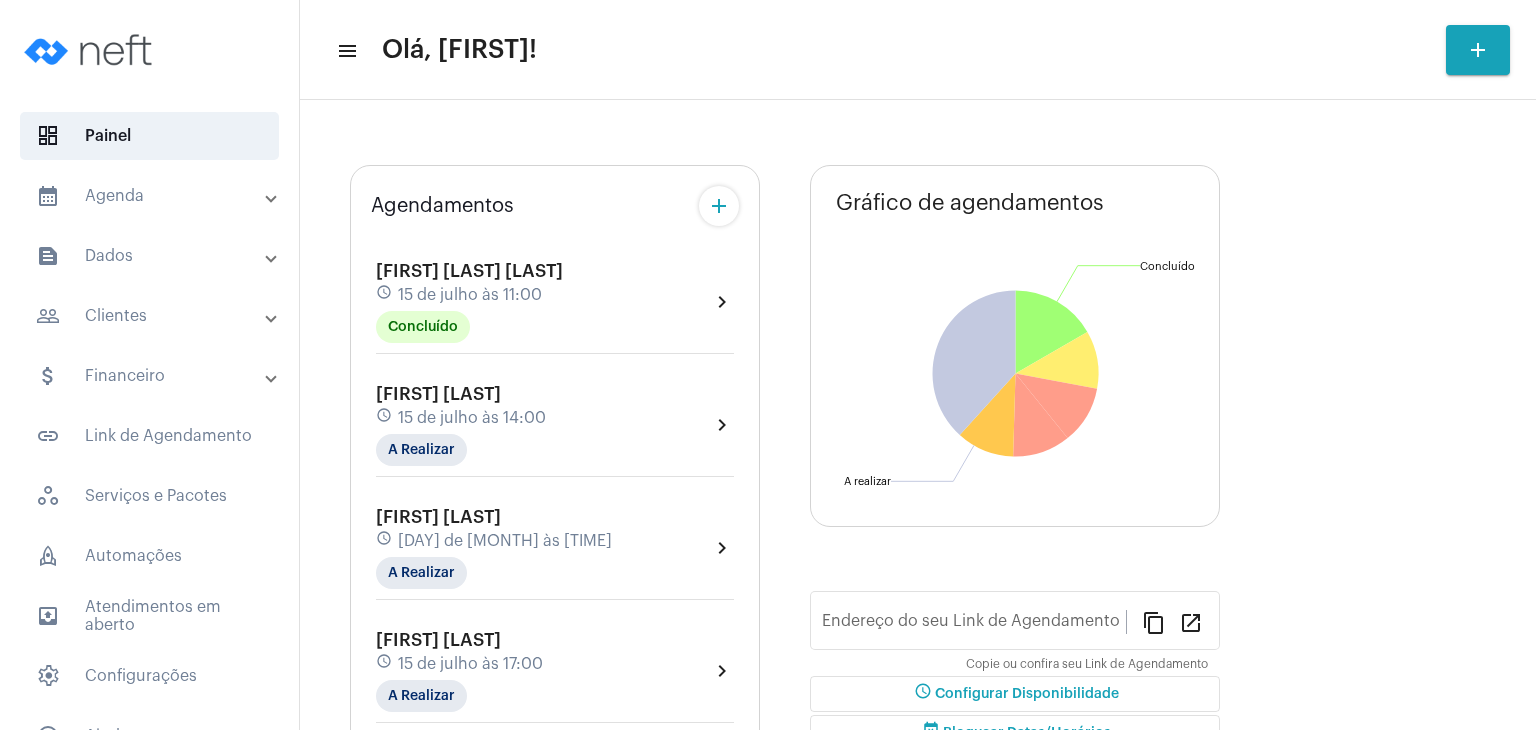 type on "https://neft.com.br/[FIRST]-[LAST]" 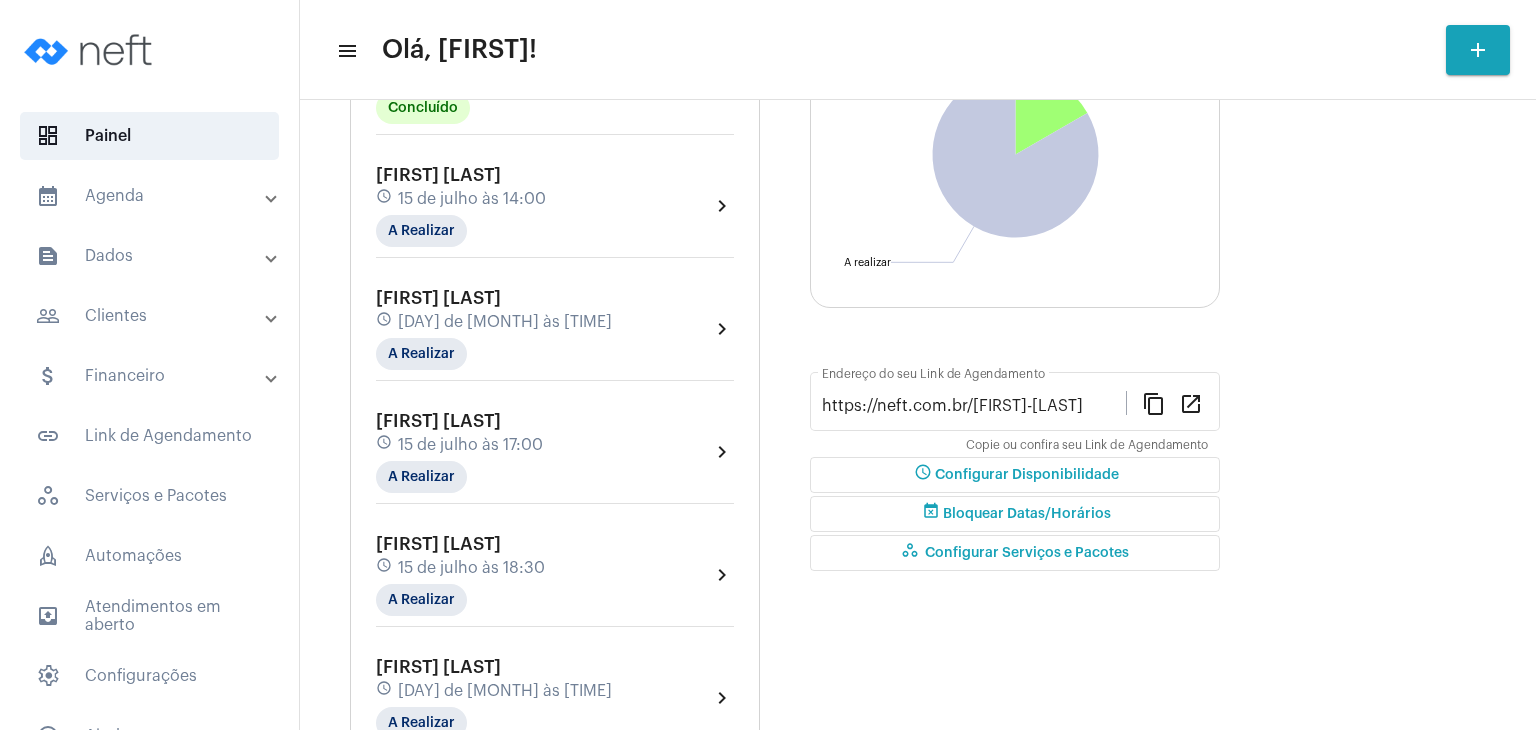 scroll, scrollTop: 400, scrollLeft: 0, axis: vertical 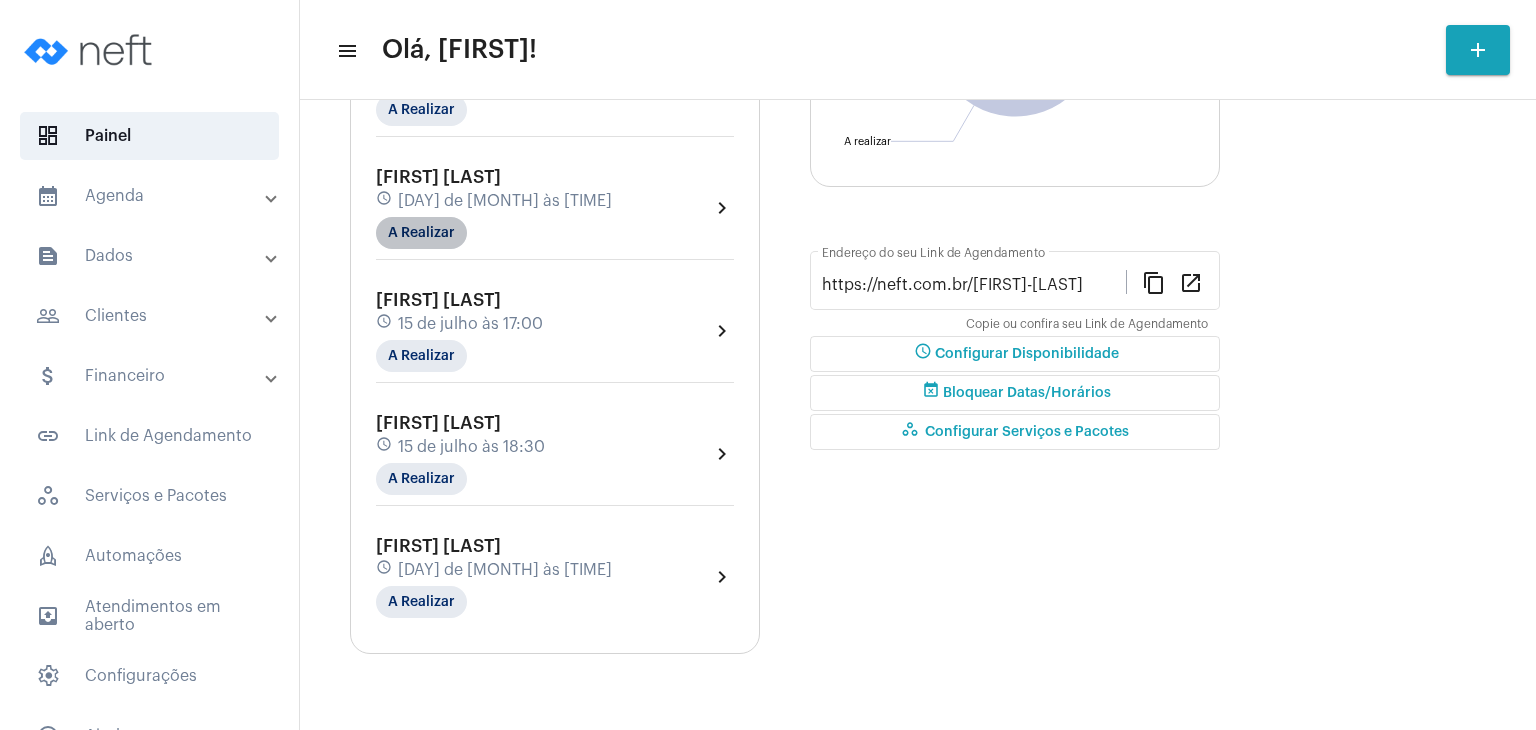 click on "A Realizar" 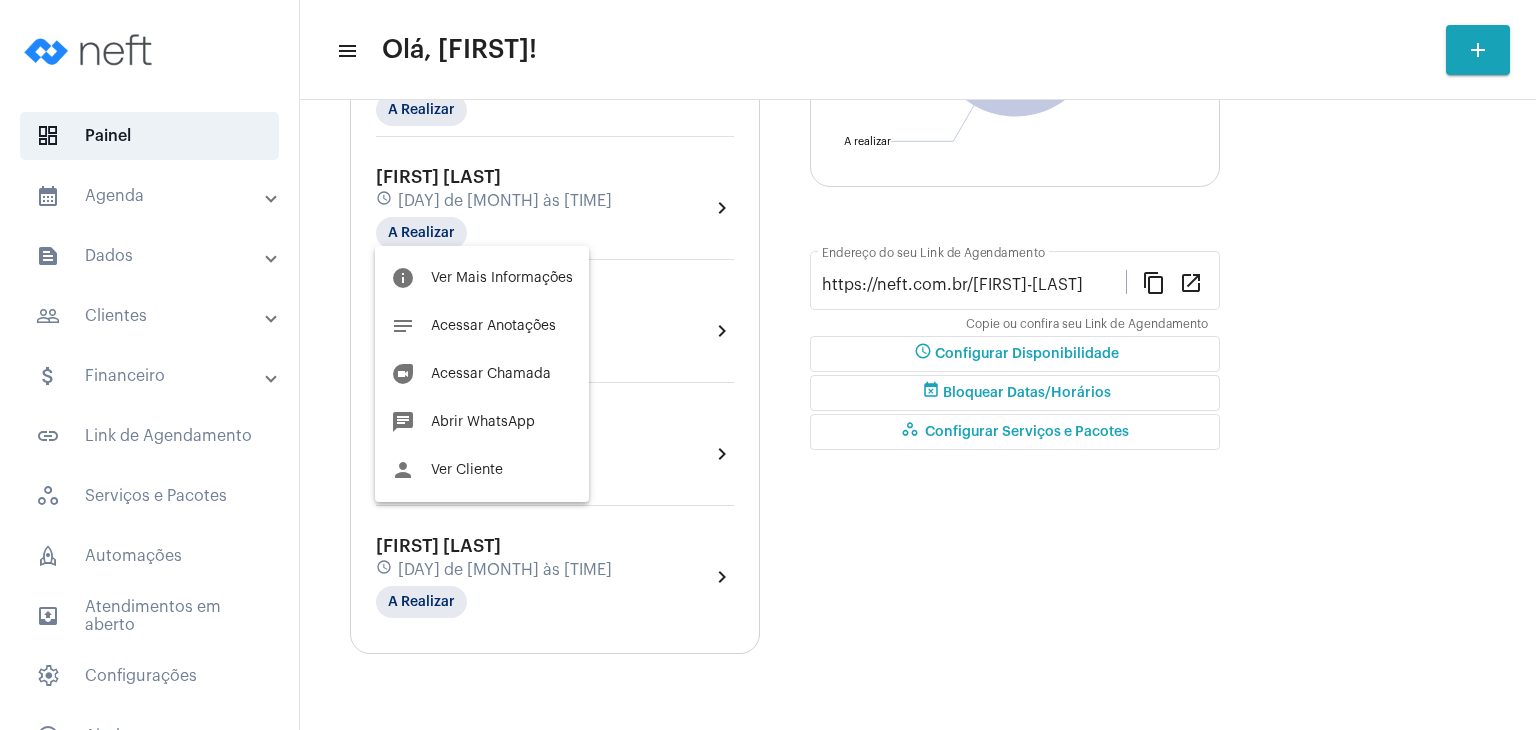 click on "person Ver Cliente" at bounding box center (482, 470) 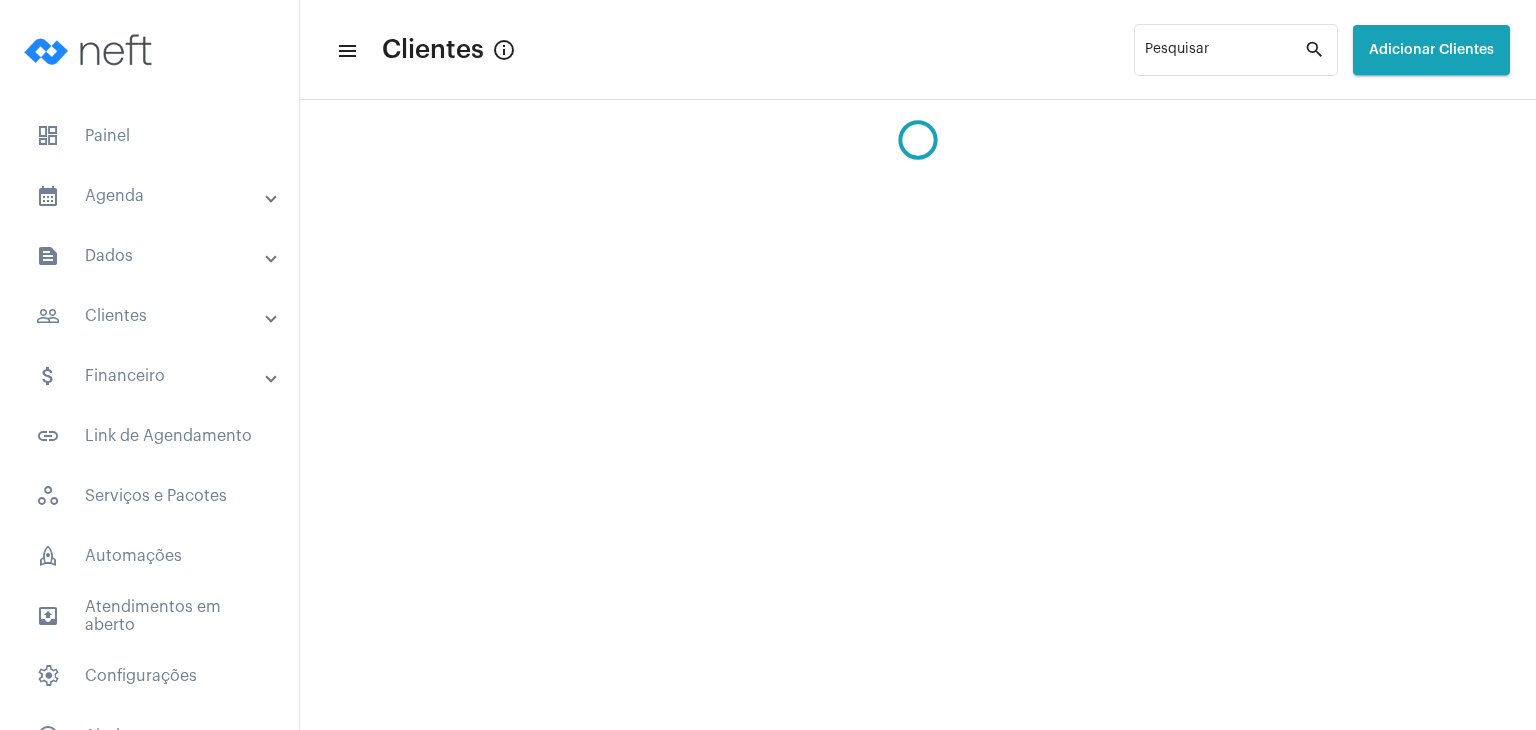 scroll, scrollTop: 0, scrollLeft: 0, axis: both 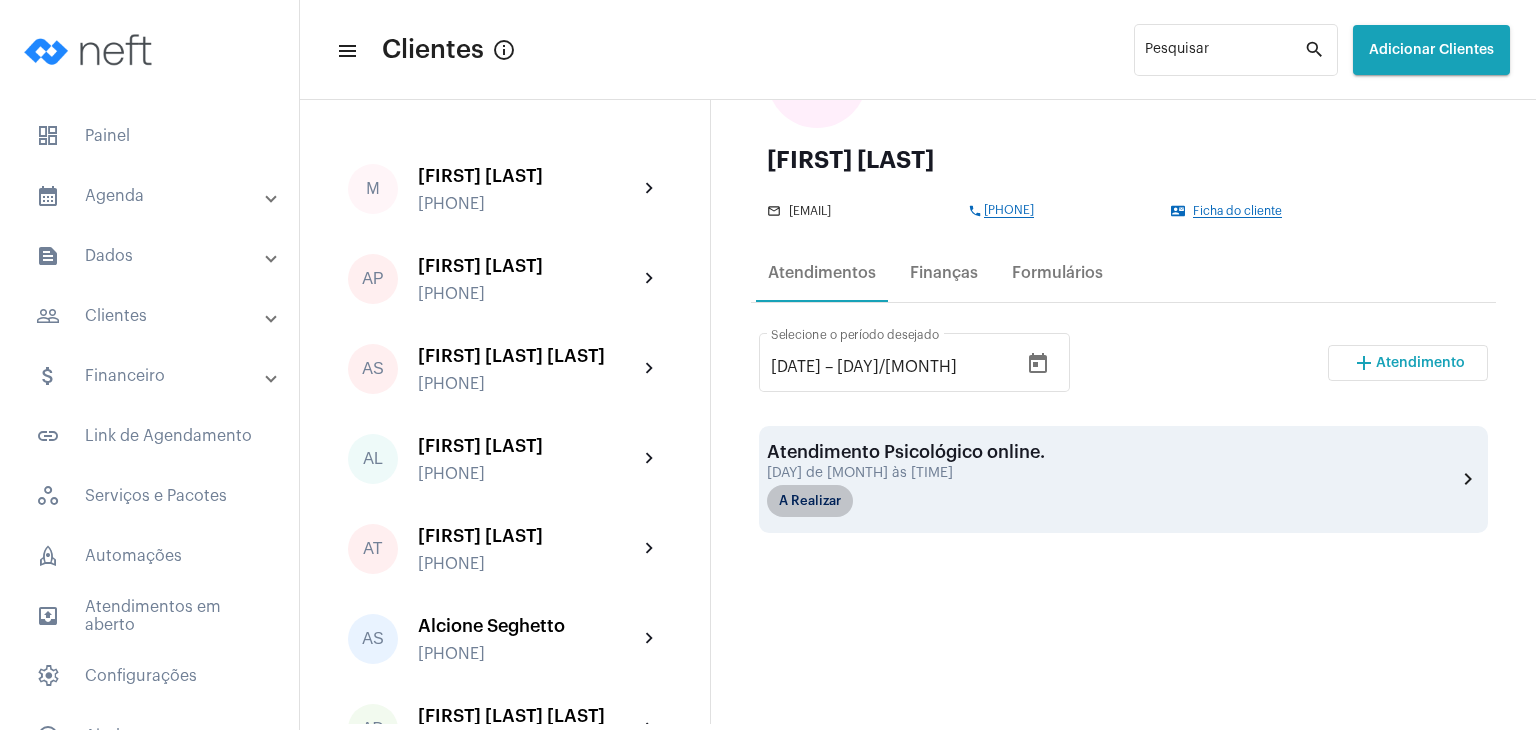 click on "A Realizar" at bounding box center [810, 501] 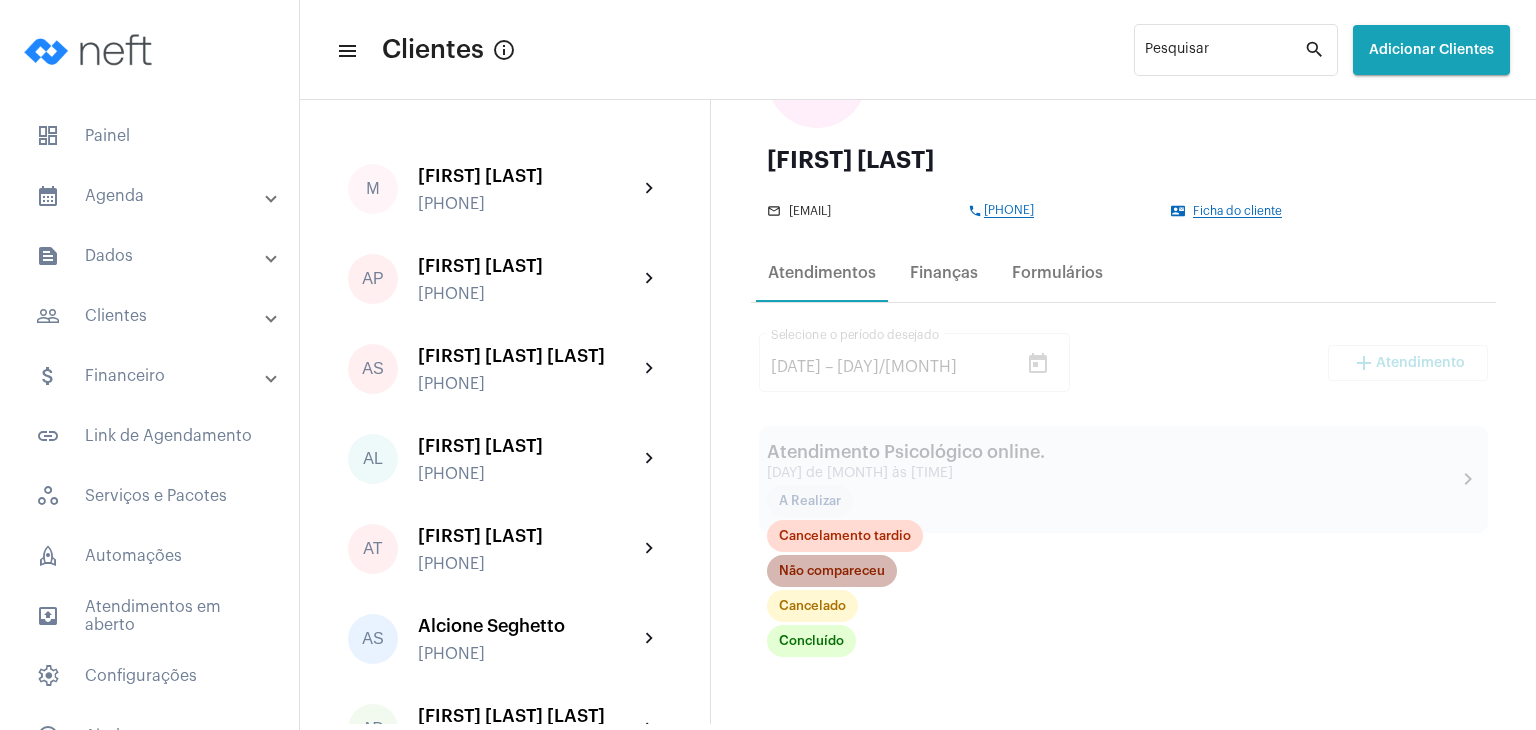 click on "Não compareceu" 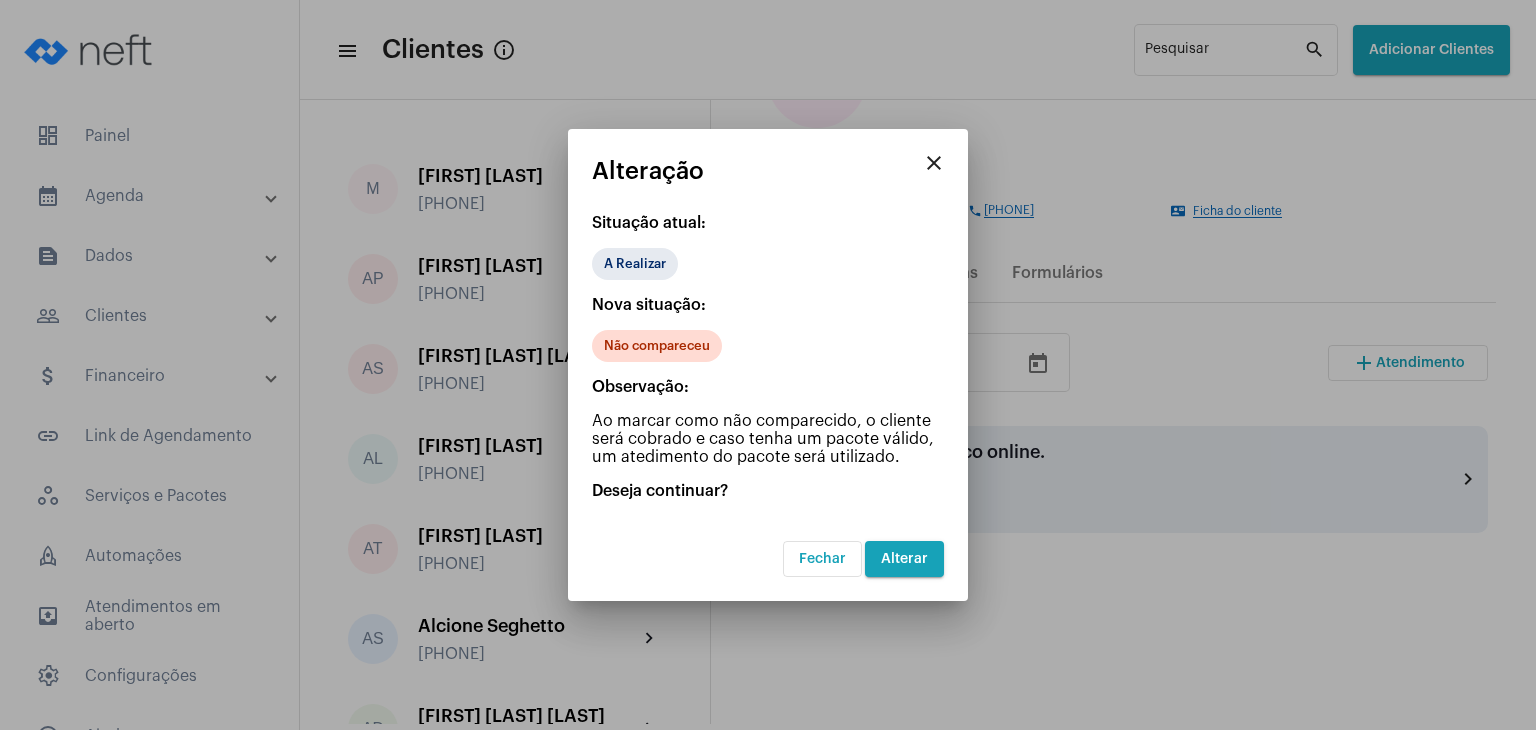 click on "Alterar" at bounding box center [904, 559] 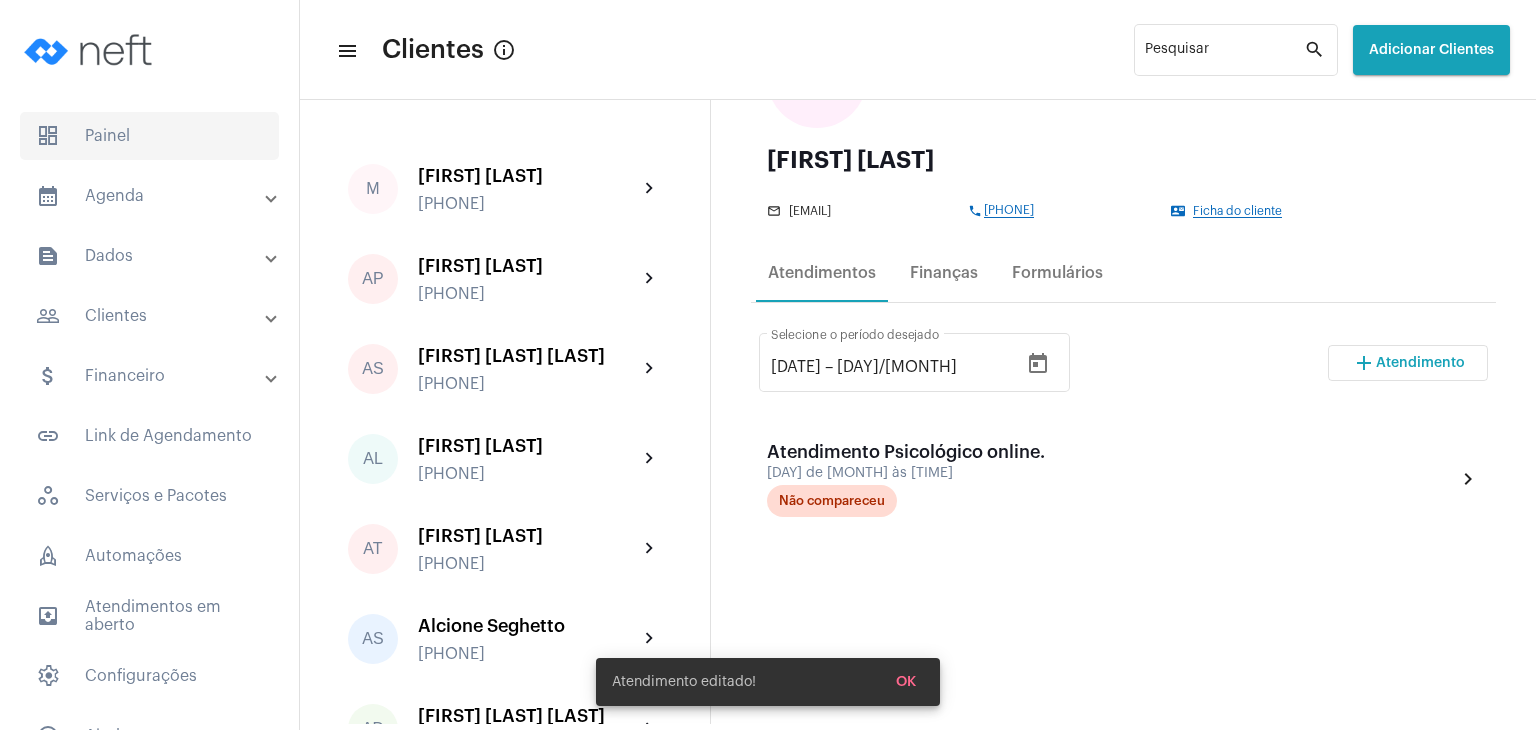 click on "dashboard   Painel" 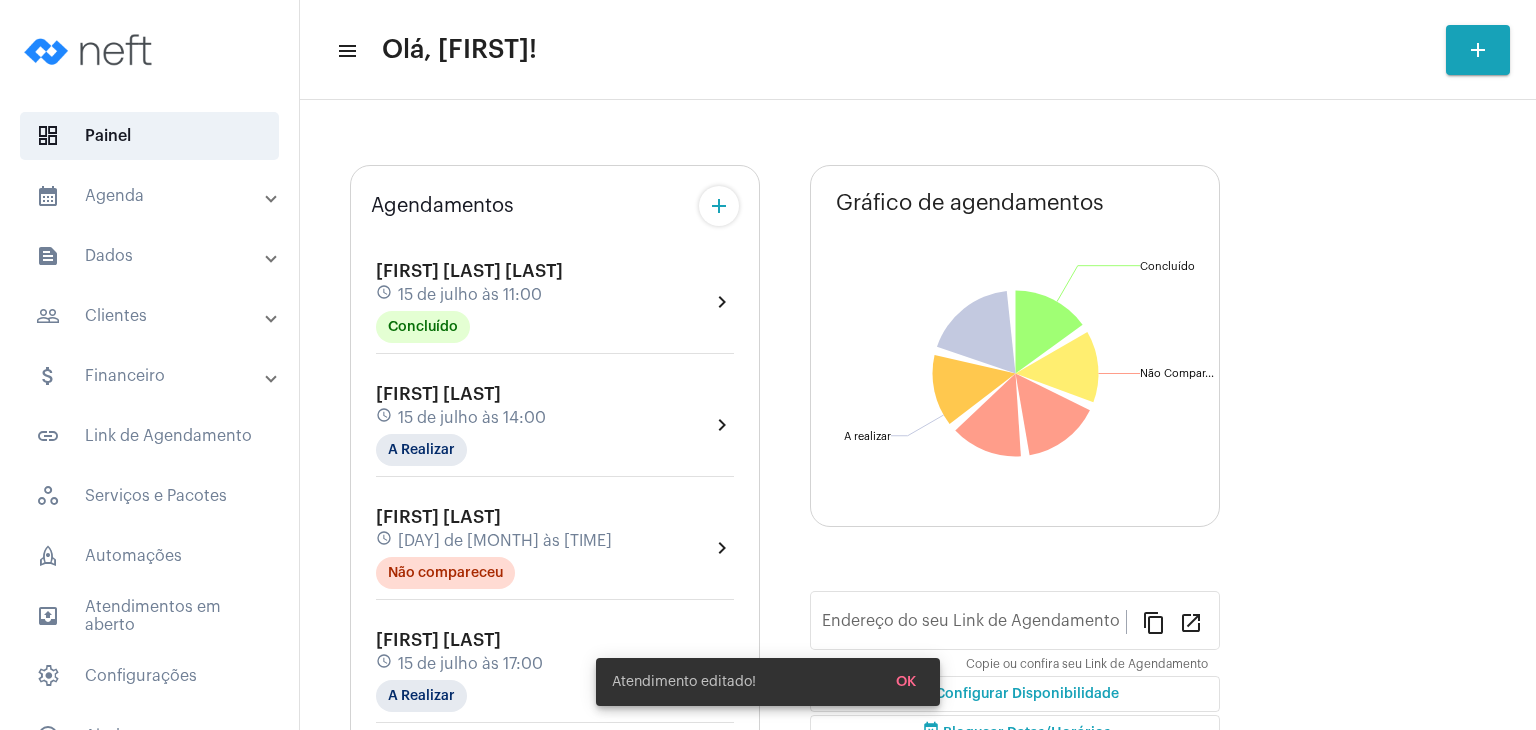 type on "https://neft.com.br/[FIRST]-[LAST]" 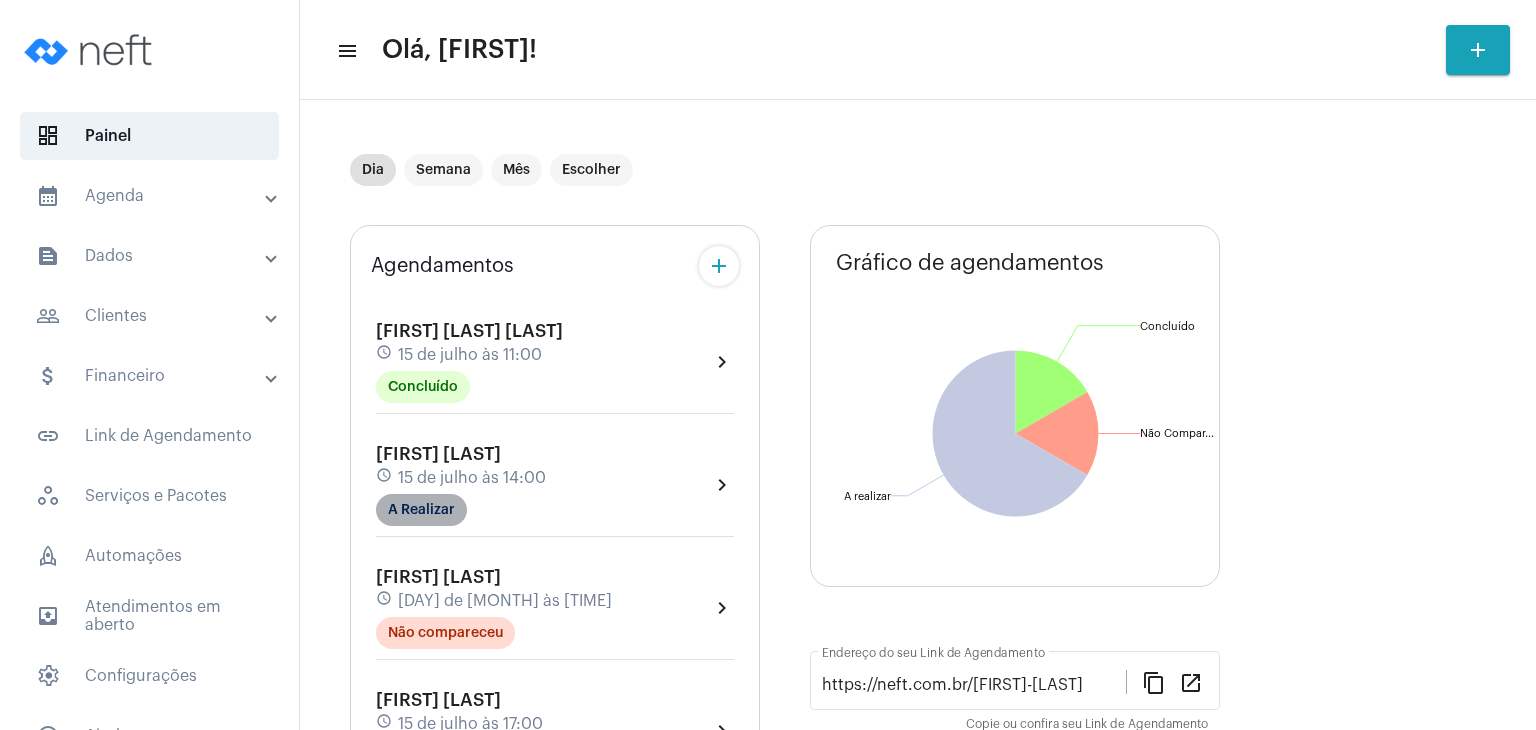 click on "A Realizar" 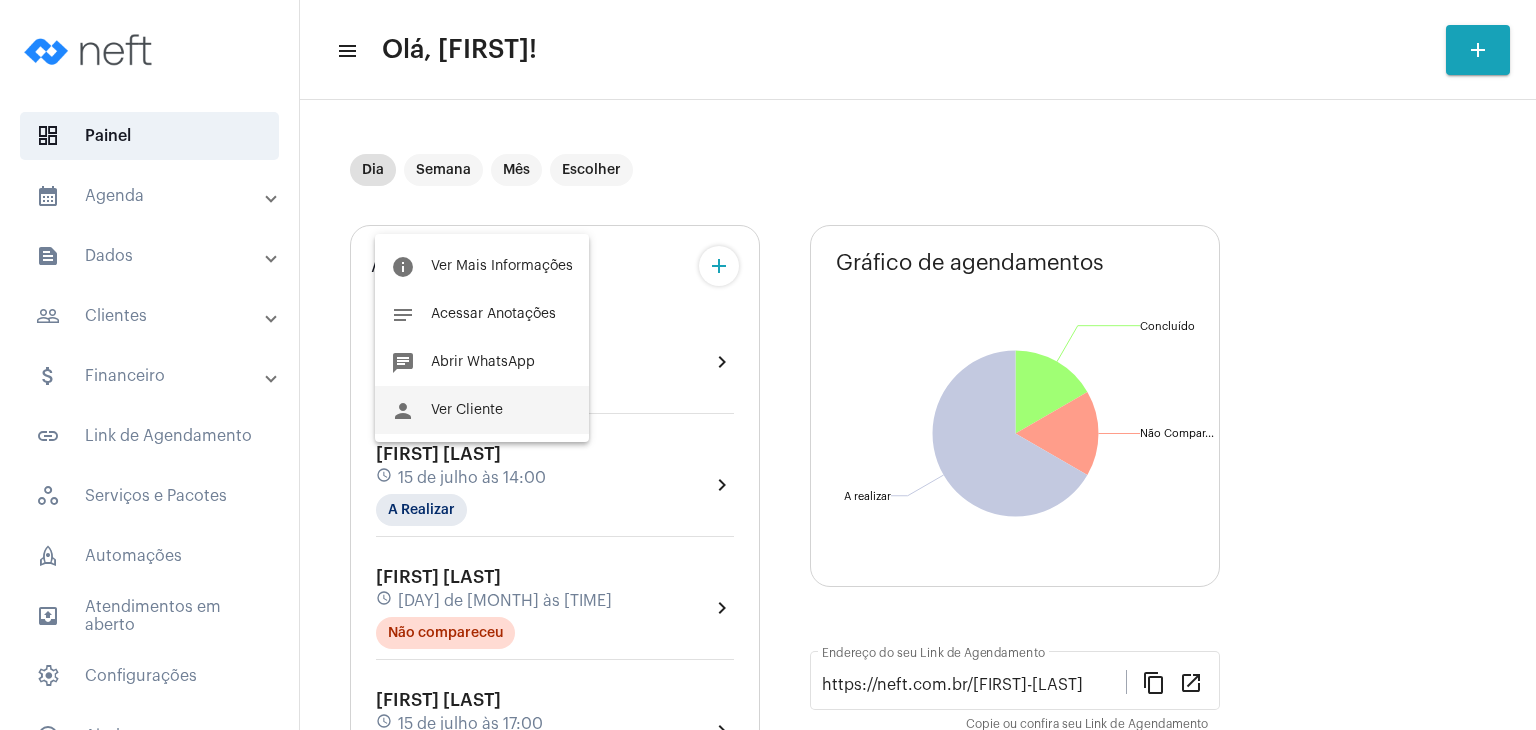 click on "person Ver Cliente" at bounding box center (482, 410) 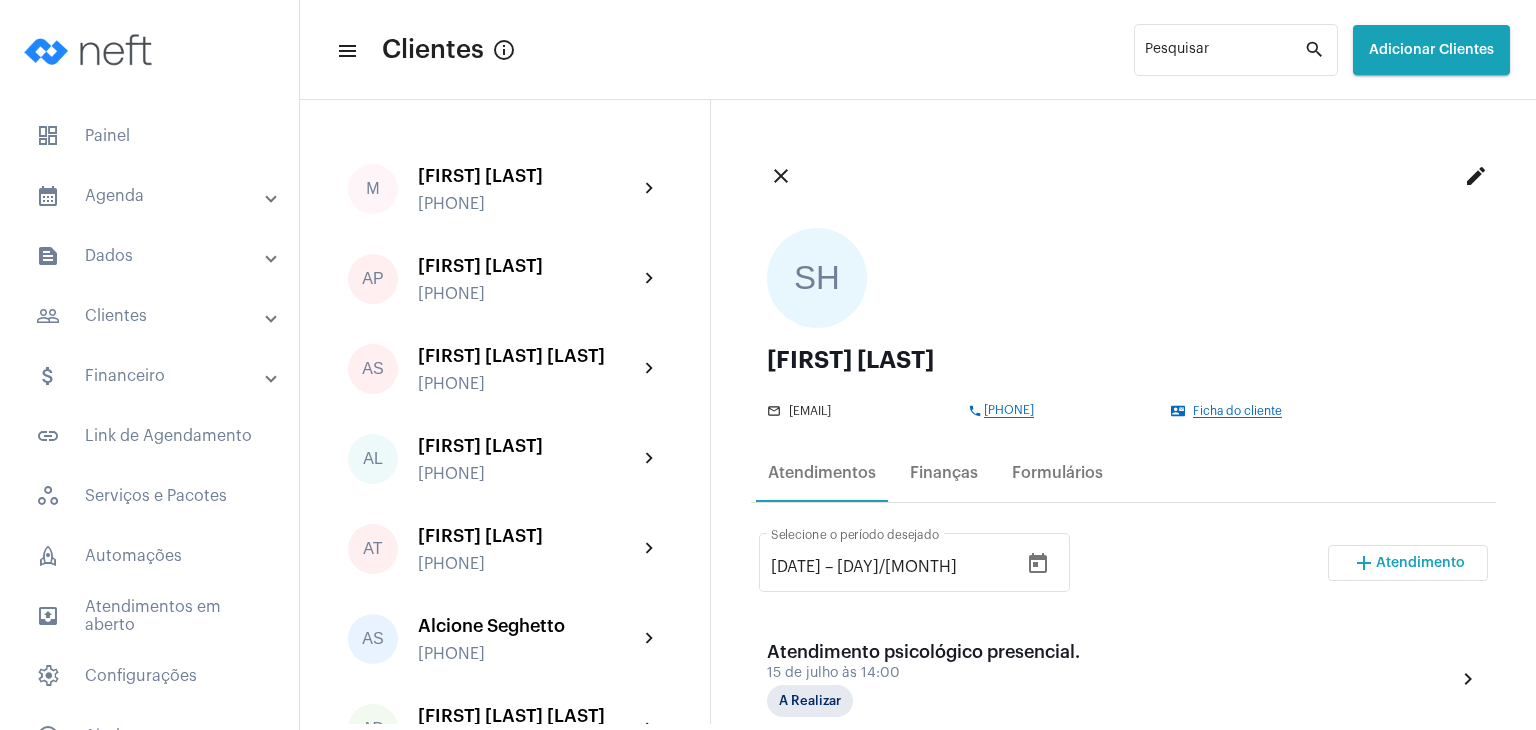 scroll, scrollTop: 200, scrollLeft: 0, axis: vertical 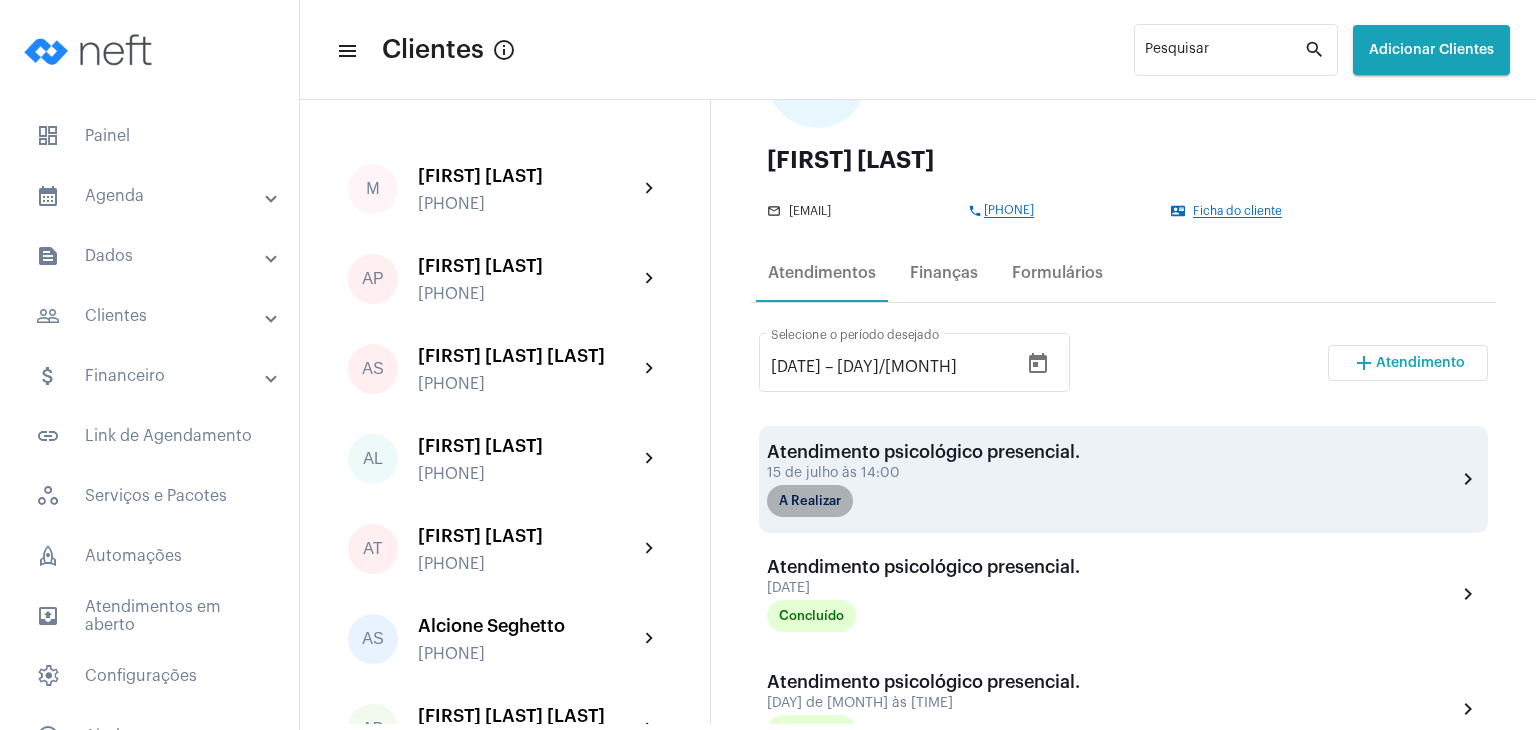 click on "A Realizar" at bounding box center (810, 501) 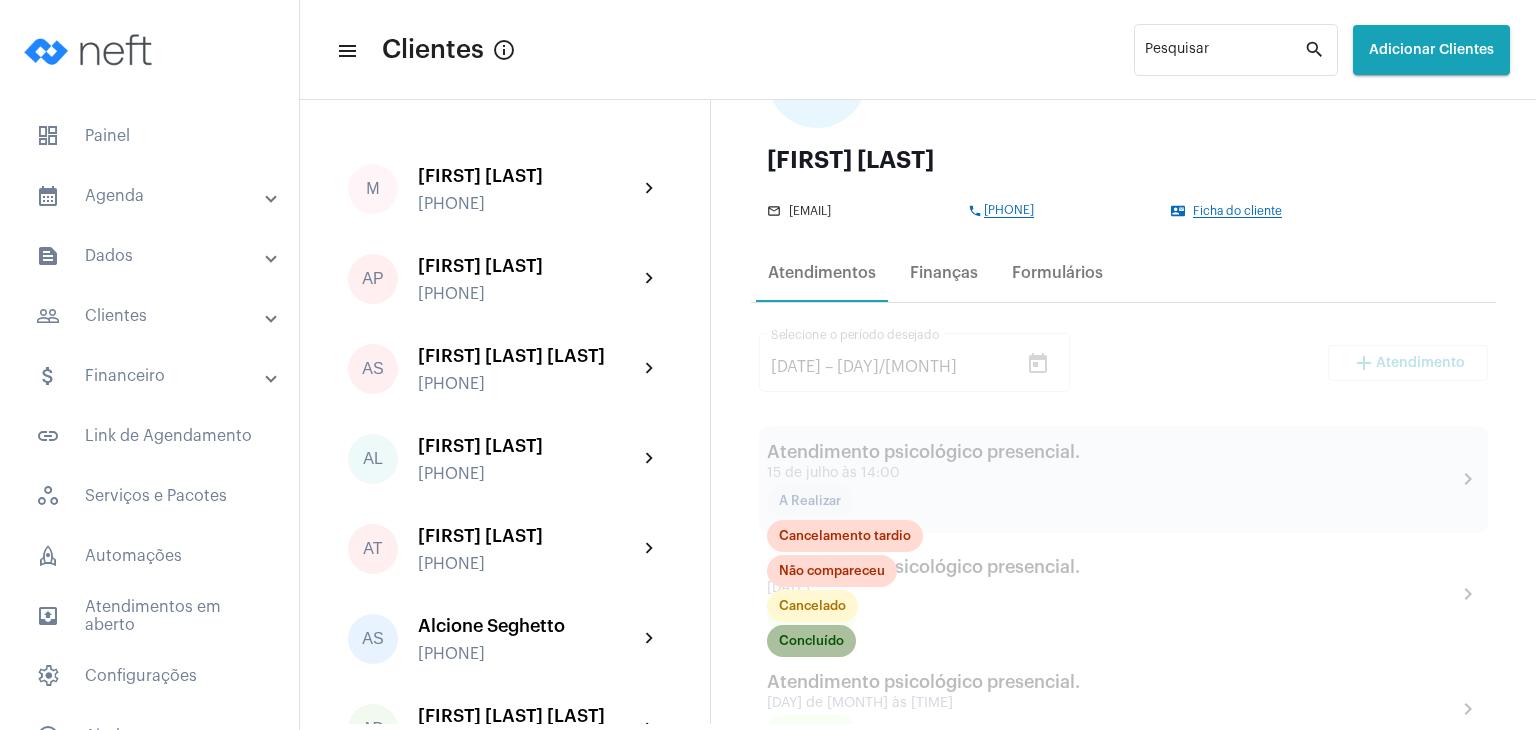 click on "Concluído" 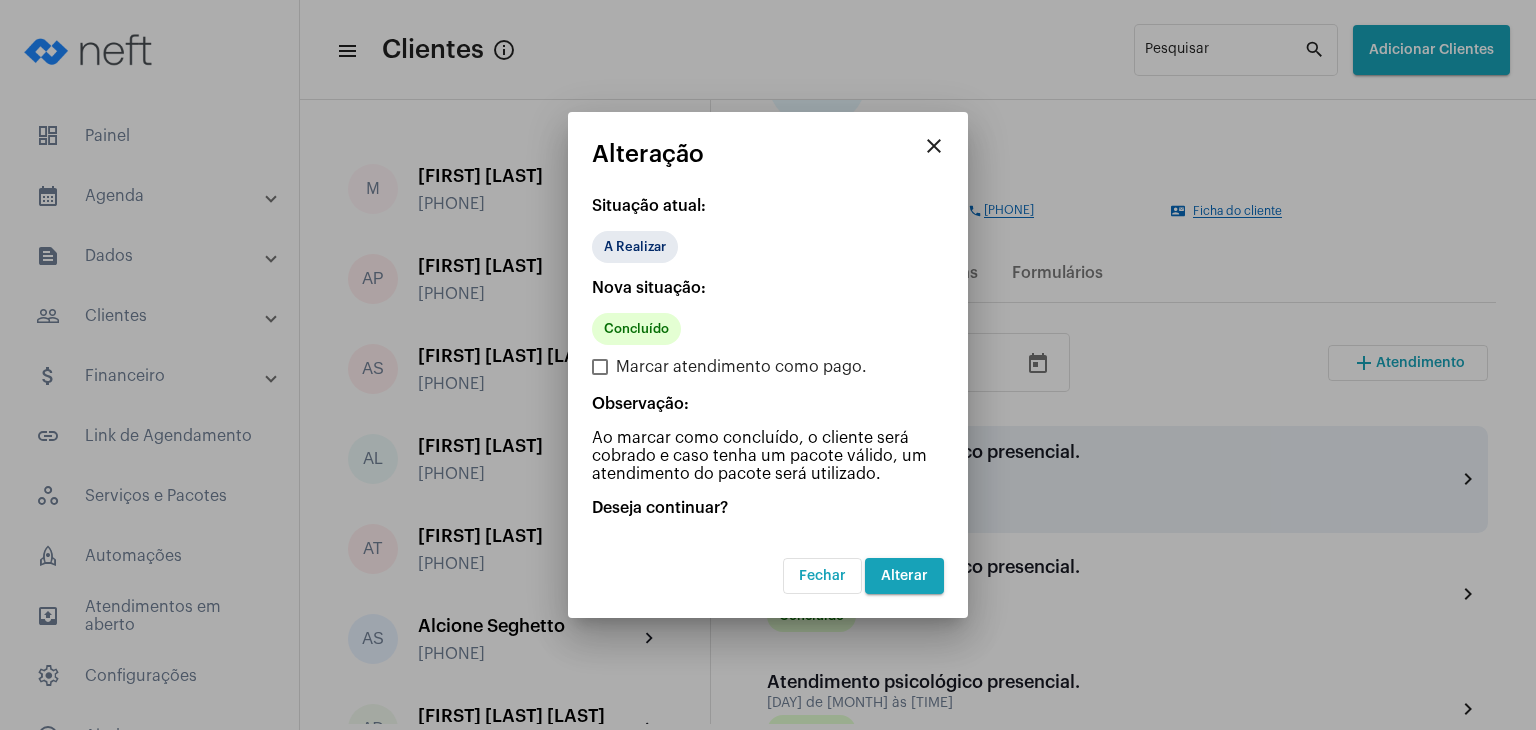 click on "Alterar" at bounding box center [904, 576] 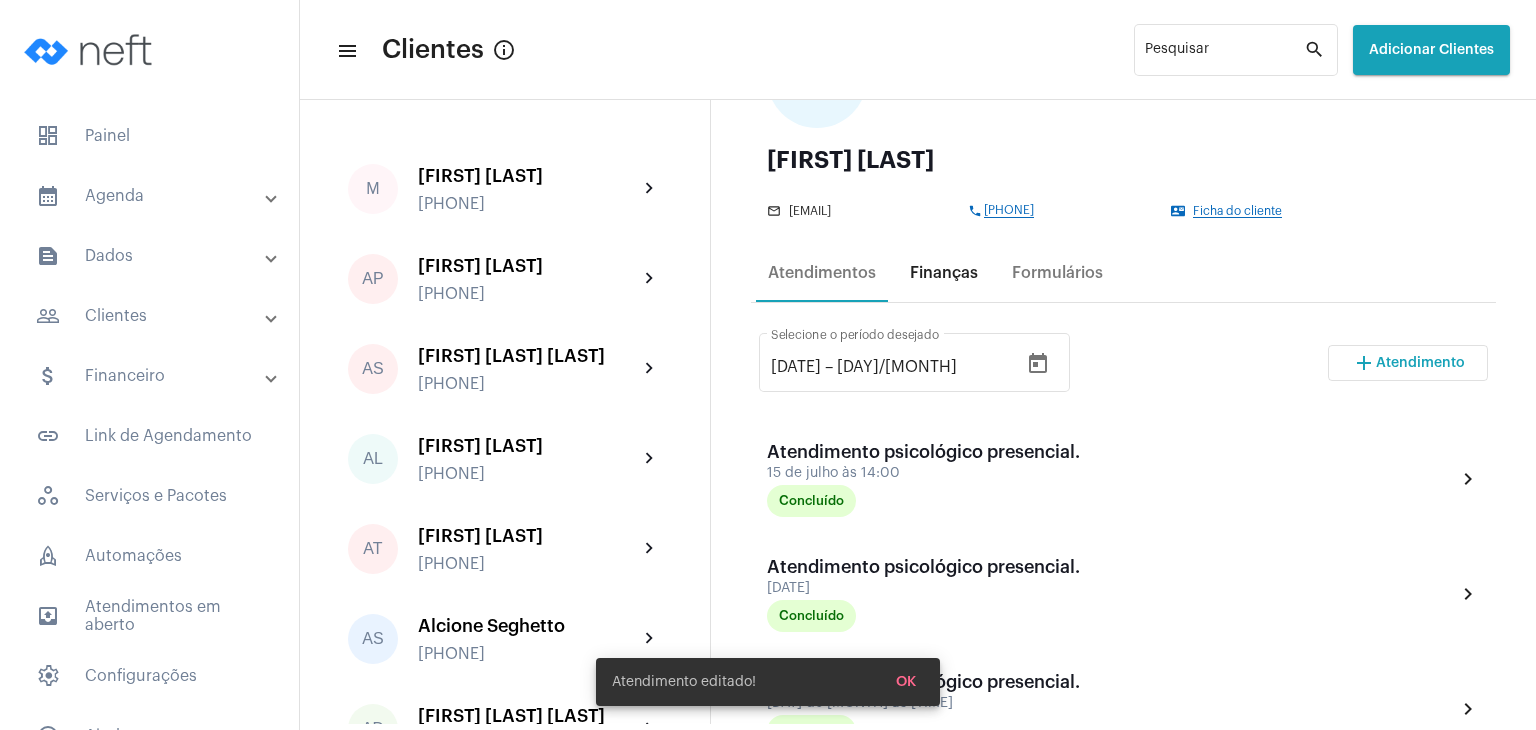 click on "Finanças" at bounding box center [944, 273] 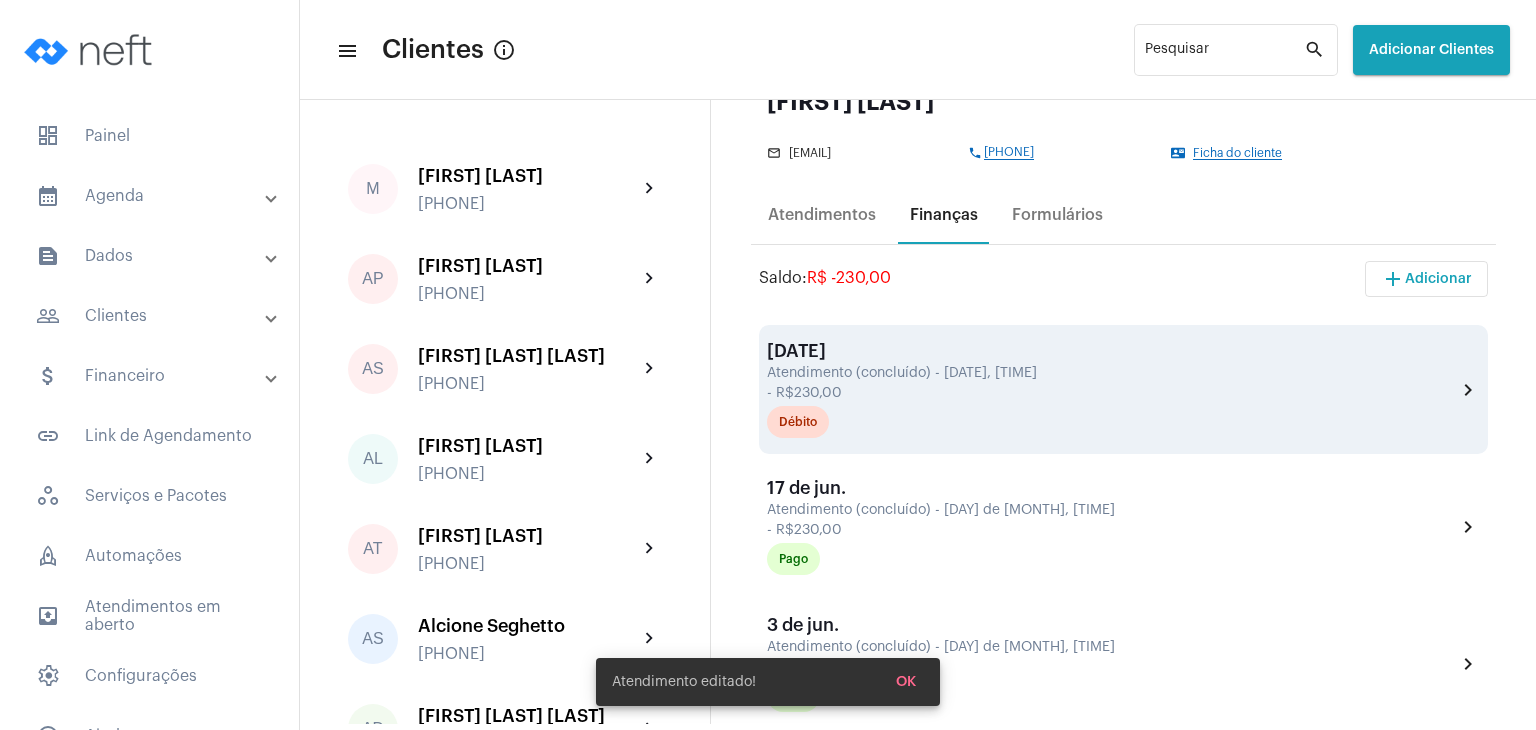 scroll, scrollTop: 300, scrollLeft: 0, axis: vertical 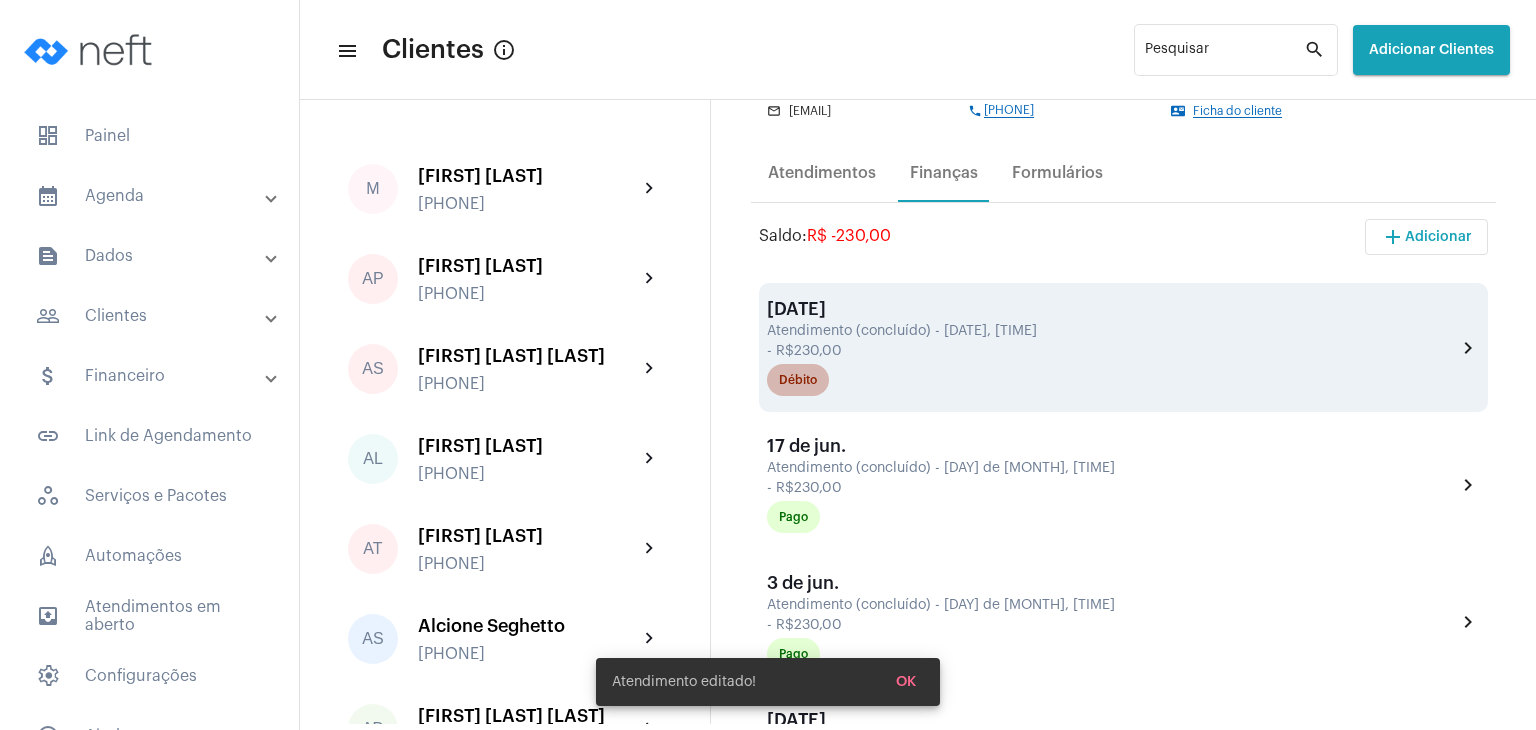 click on "Débito" at bounding box center (798, 380) 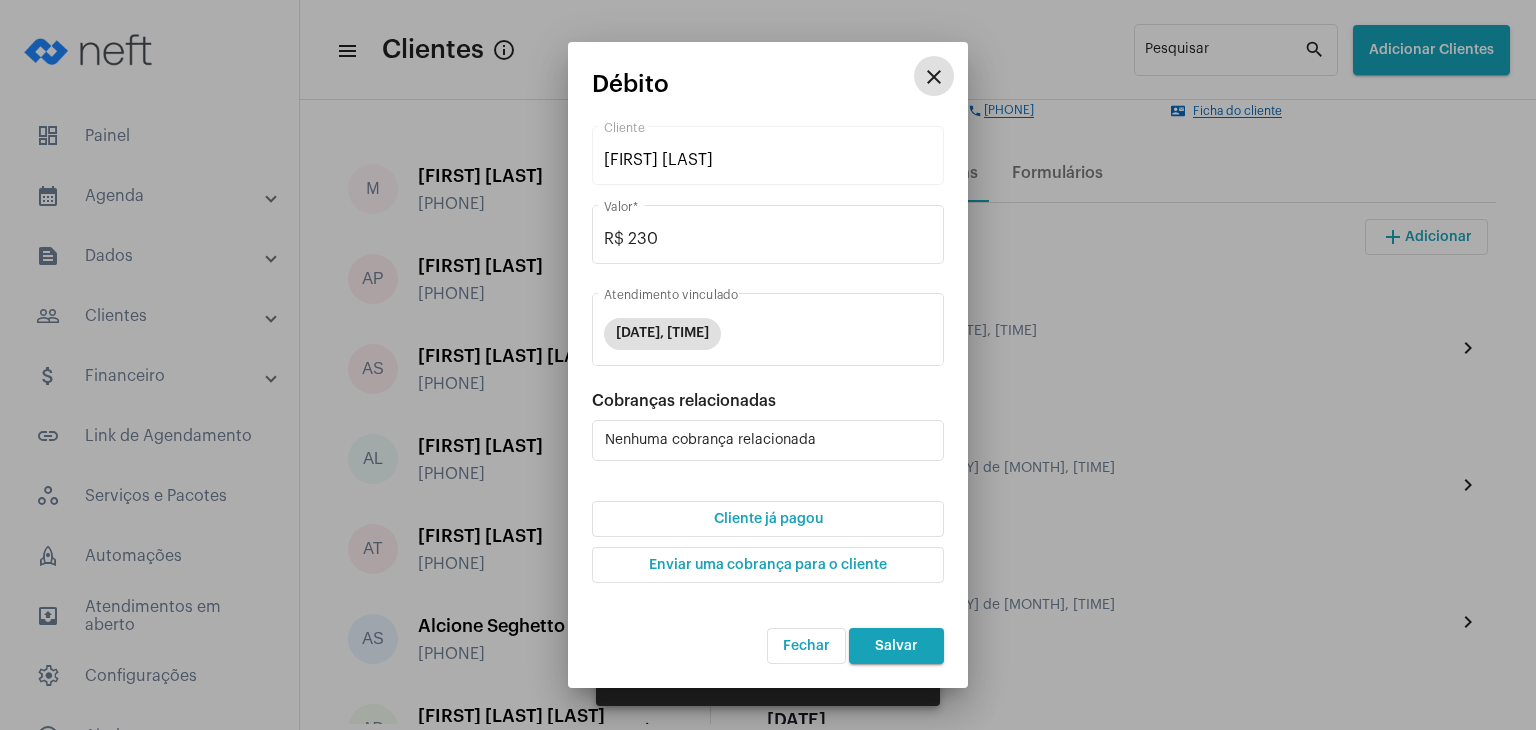 click on "Cliente já pagou" at bounding box center (768, 519) 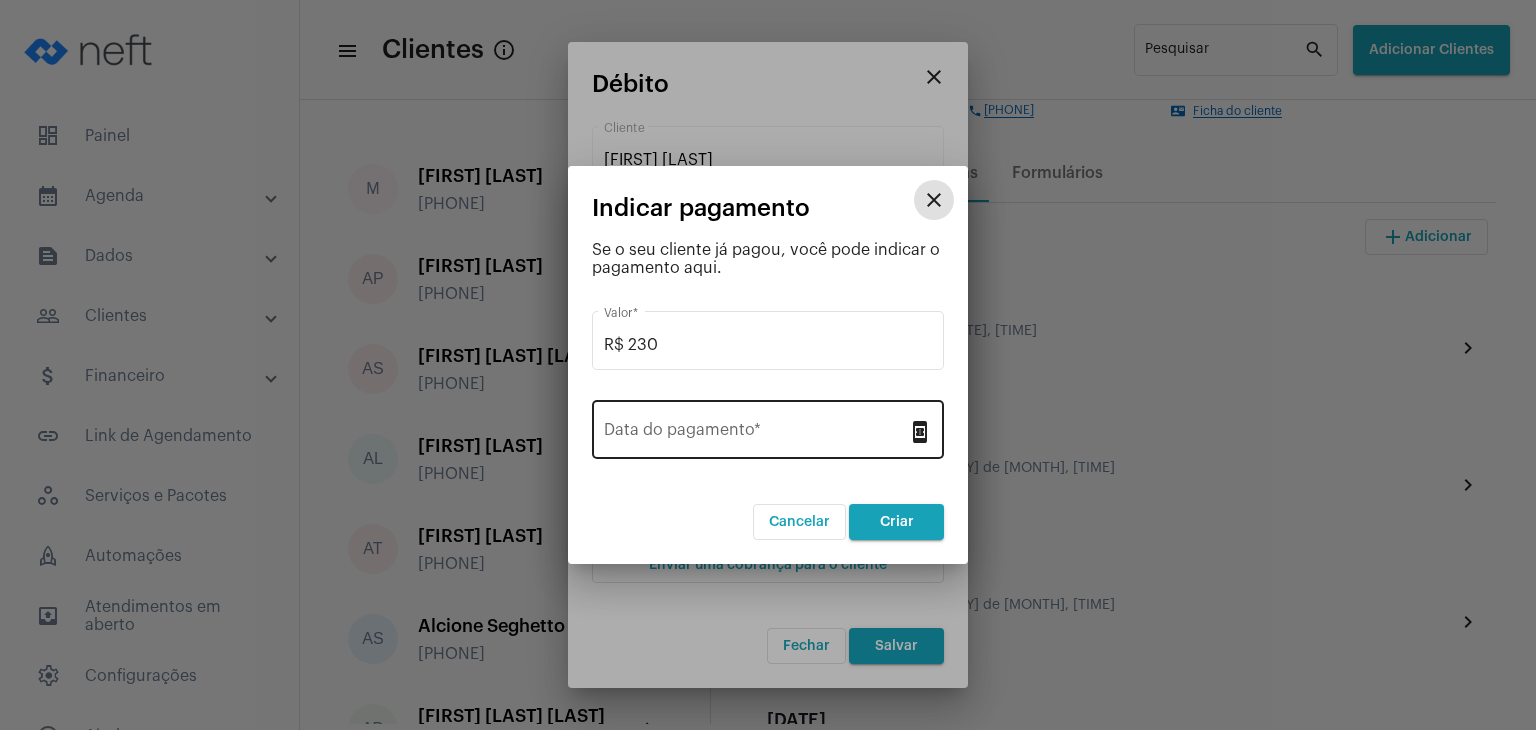 click on "Data do pagamento  *" at bounding box center [756, 427] 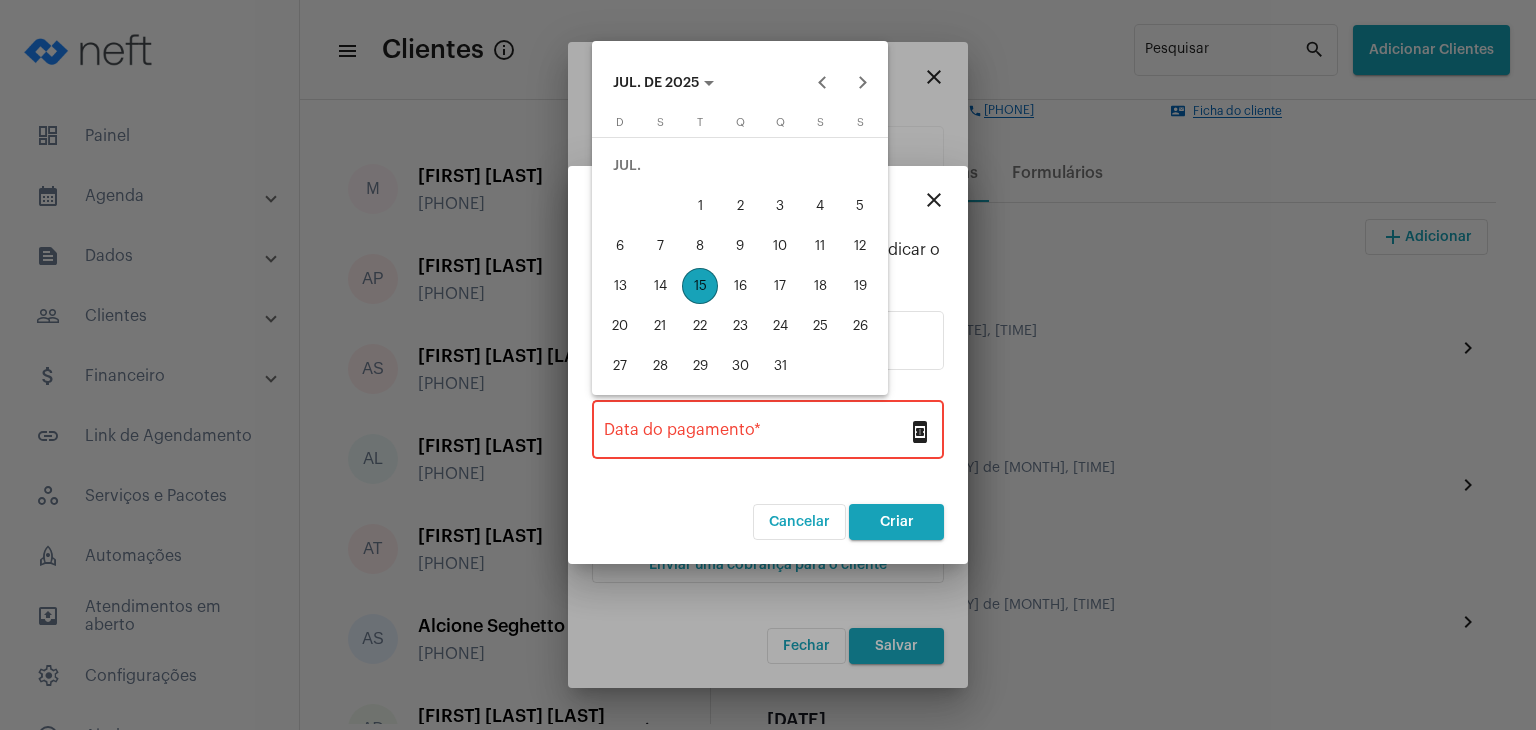 click on "15" at bounding box center (700, 286) 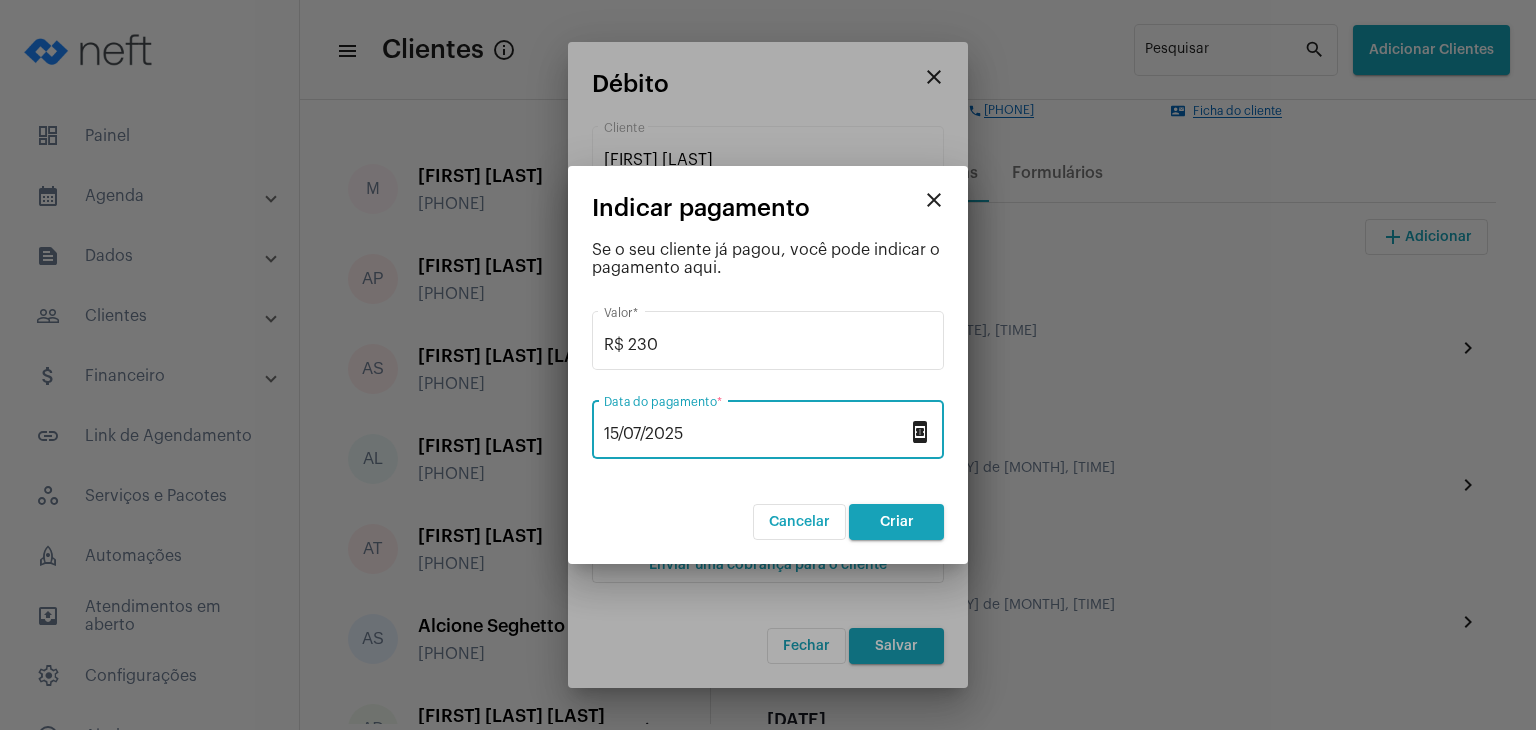click on "Criar" at bounding box center (897, 522) 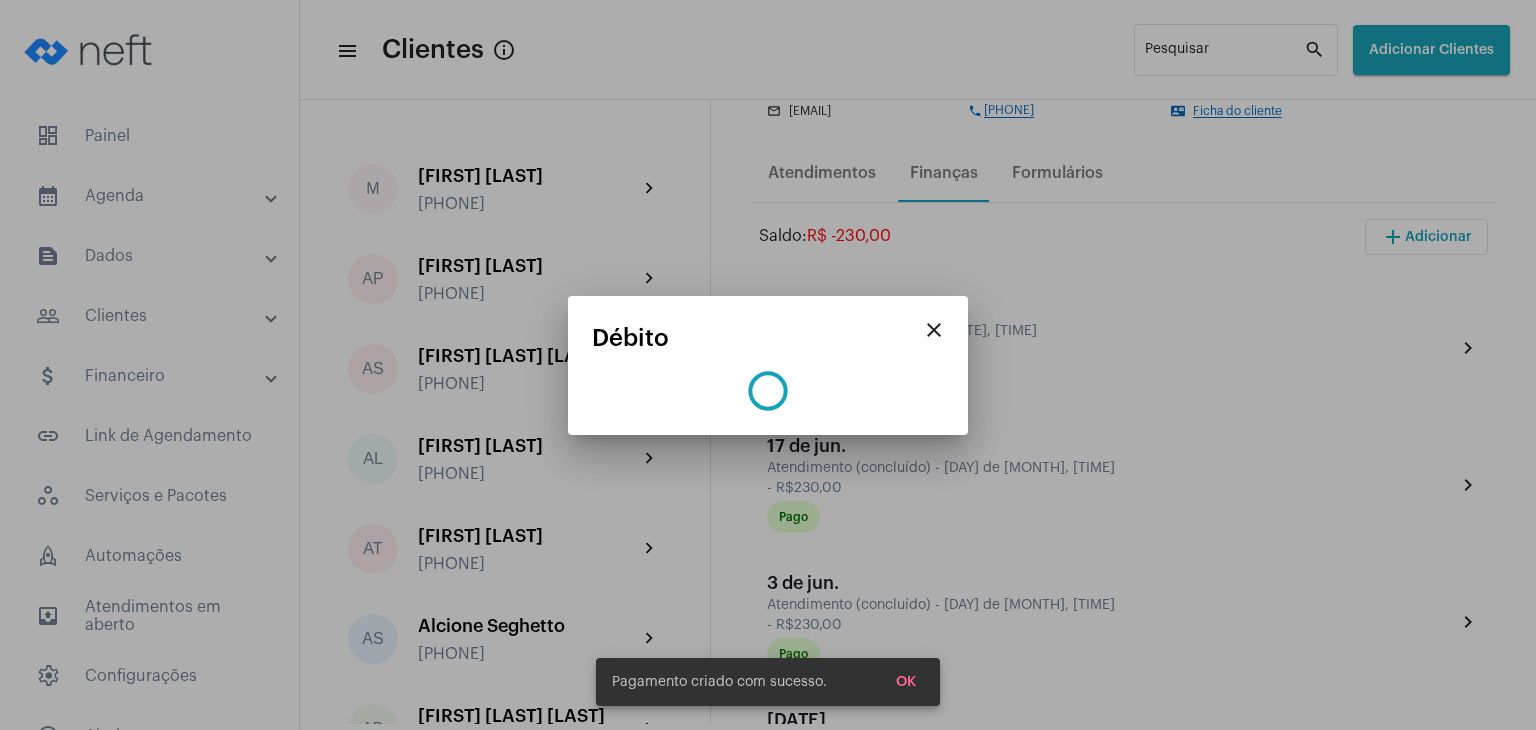 click on "OK" at bounding box center (906, 682) 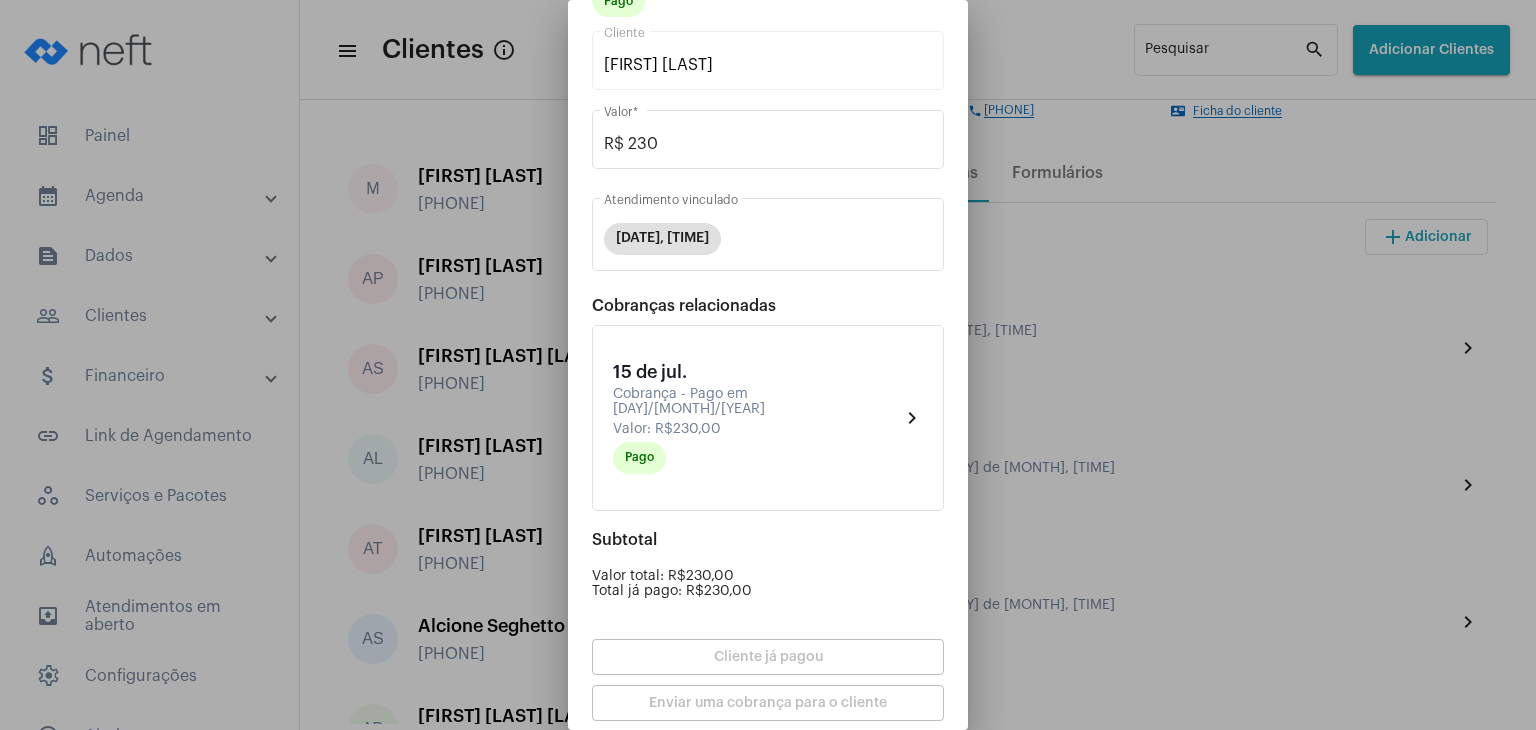 scroll, scrollTop: 174, scrollLeft: 0, axis: vertical 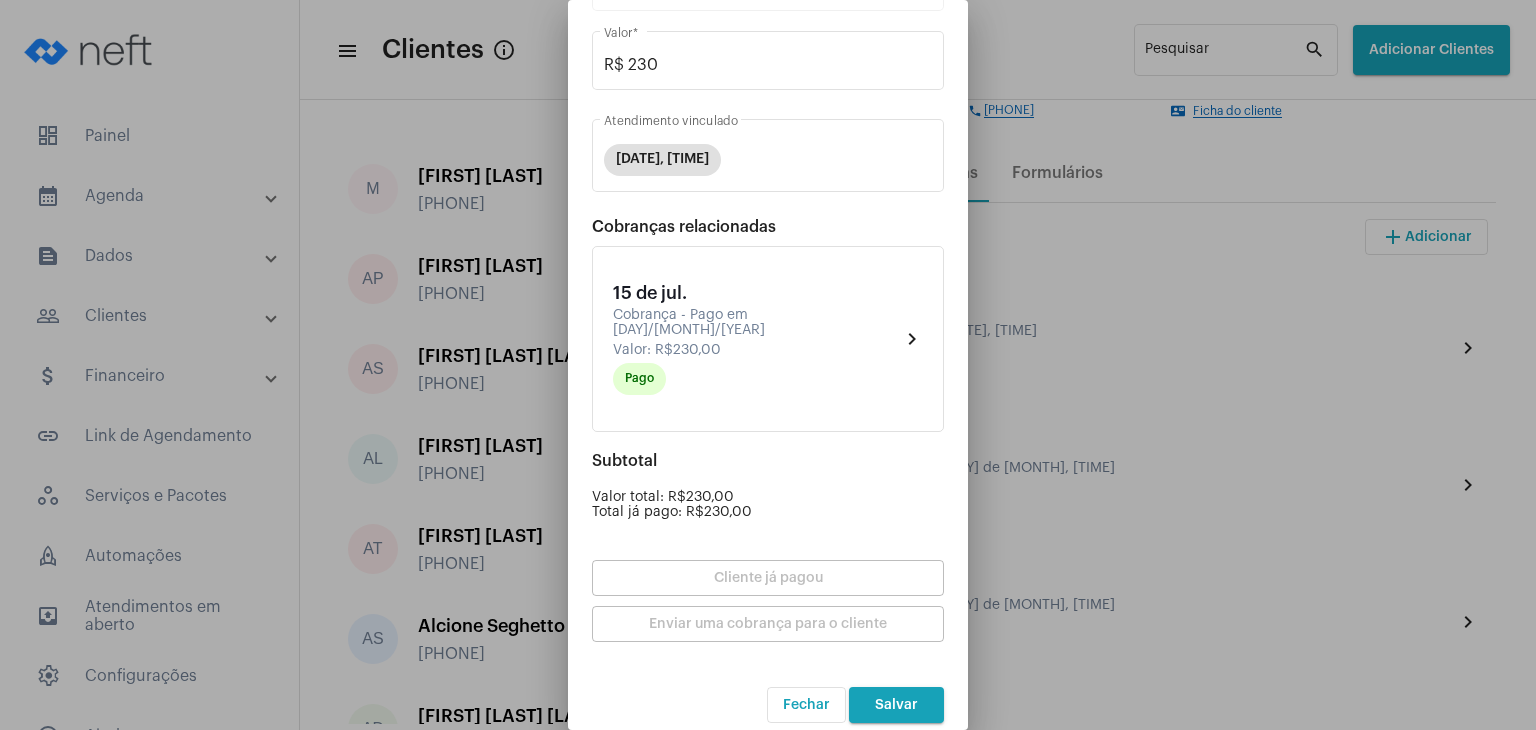 click on "Salvar" at bounding box center [896, 705] 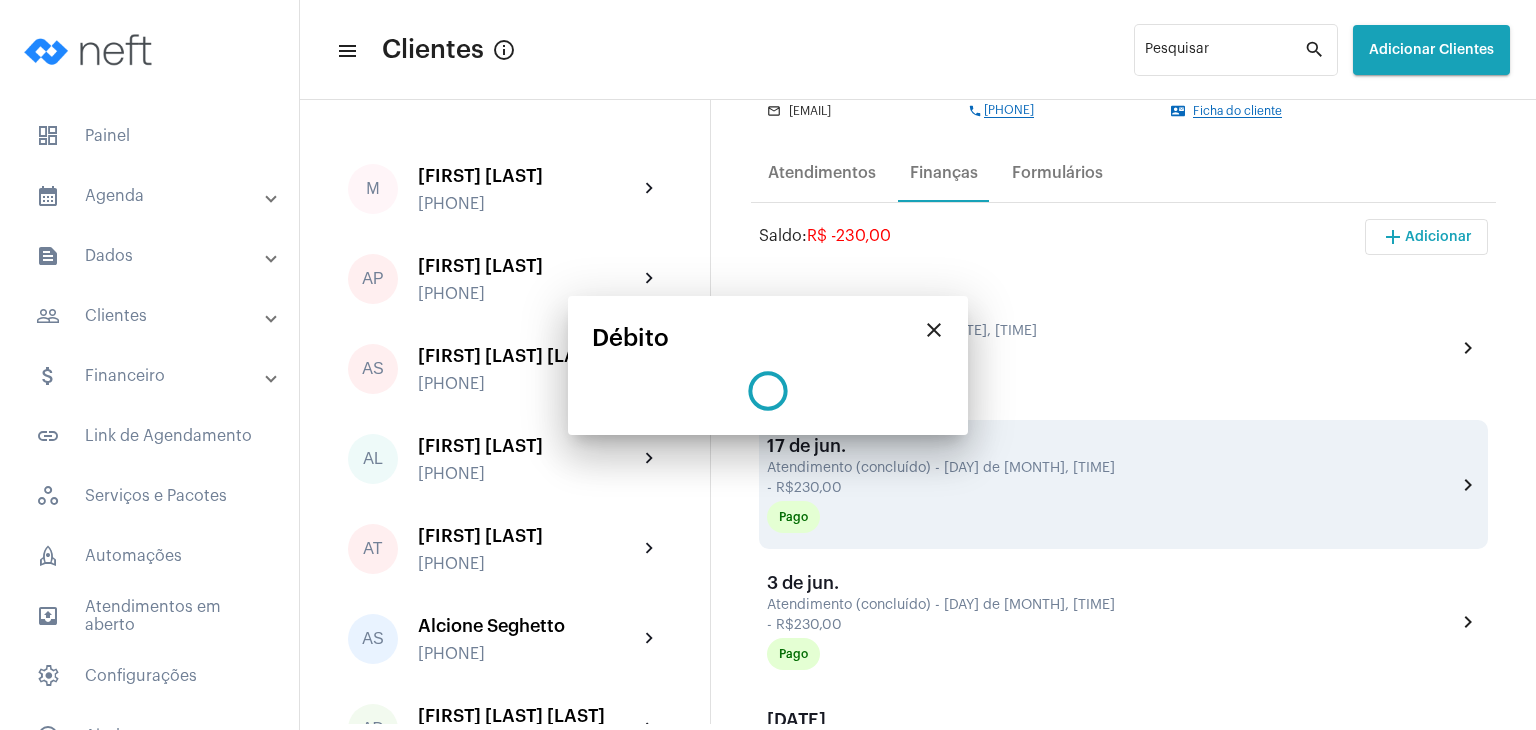 scroll, scrollTop: 0, scrollLeft: 0, axis: both 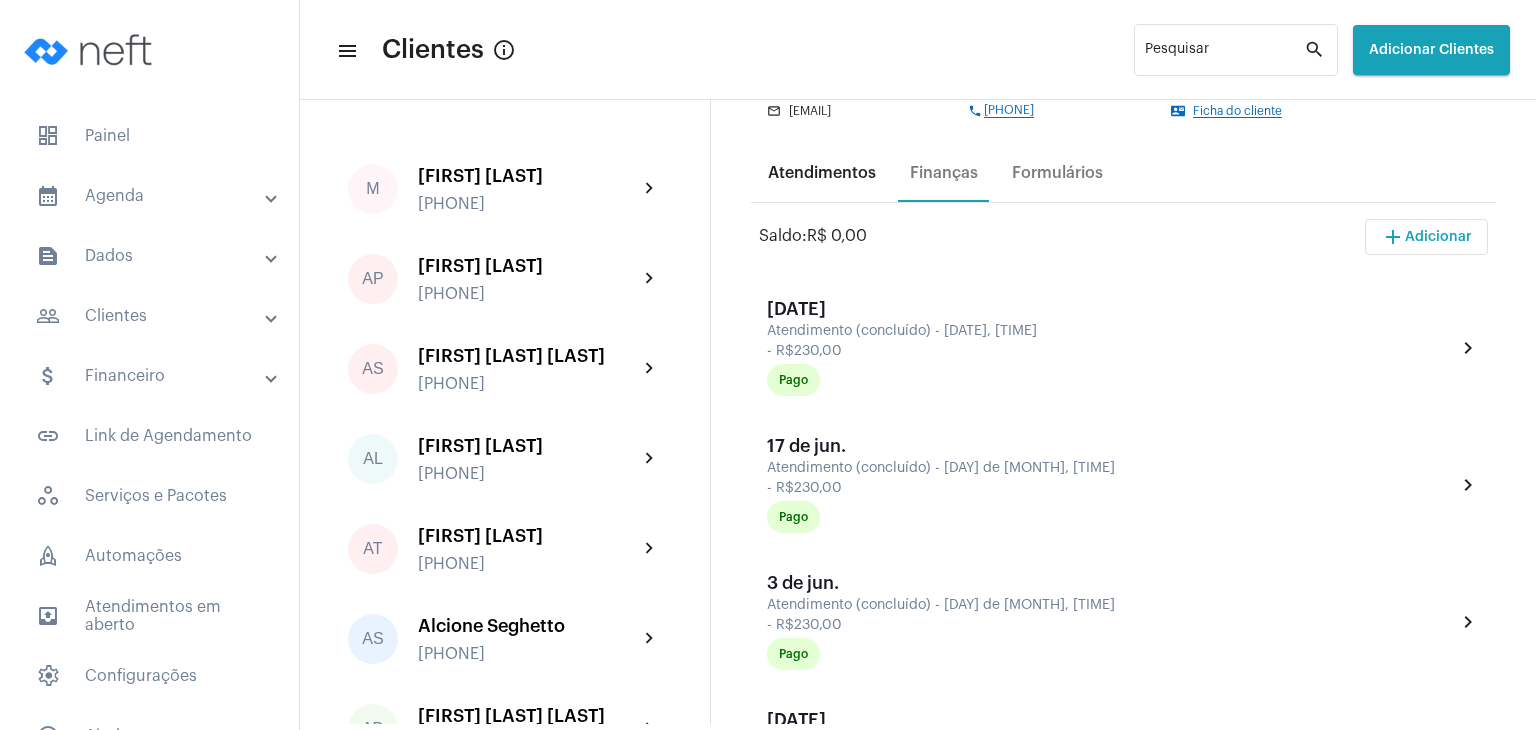 click on "Atendimentos" at bounding box center (822, 173) 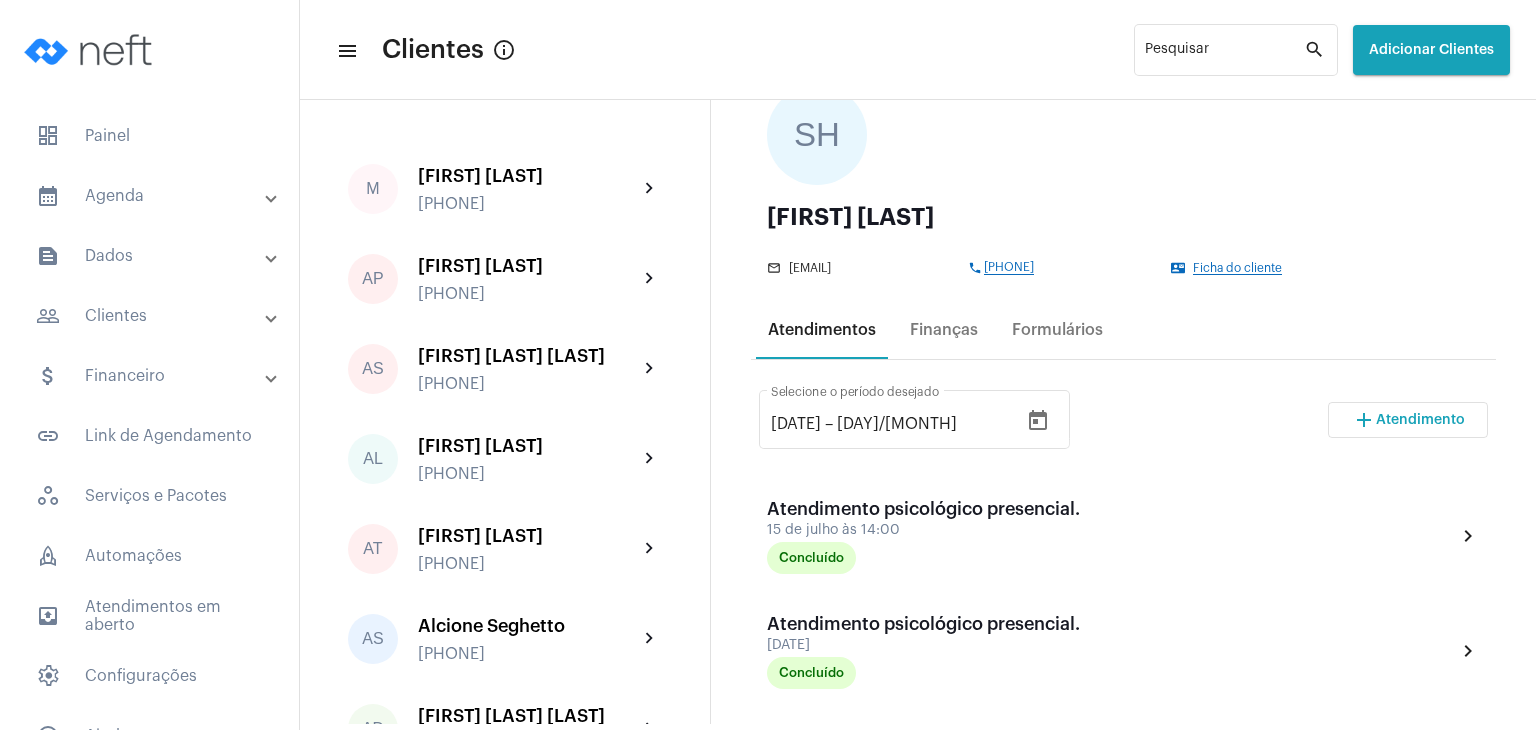 scroll, scrollTop: 300, scrollLeft: 0, axis: vertical 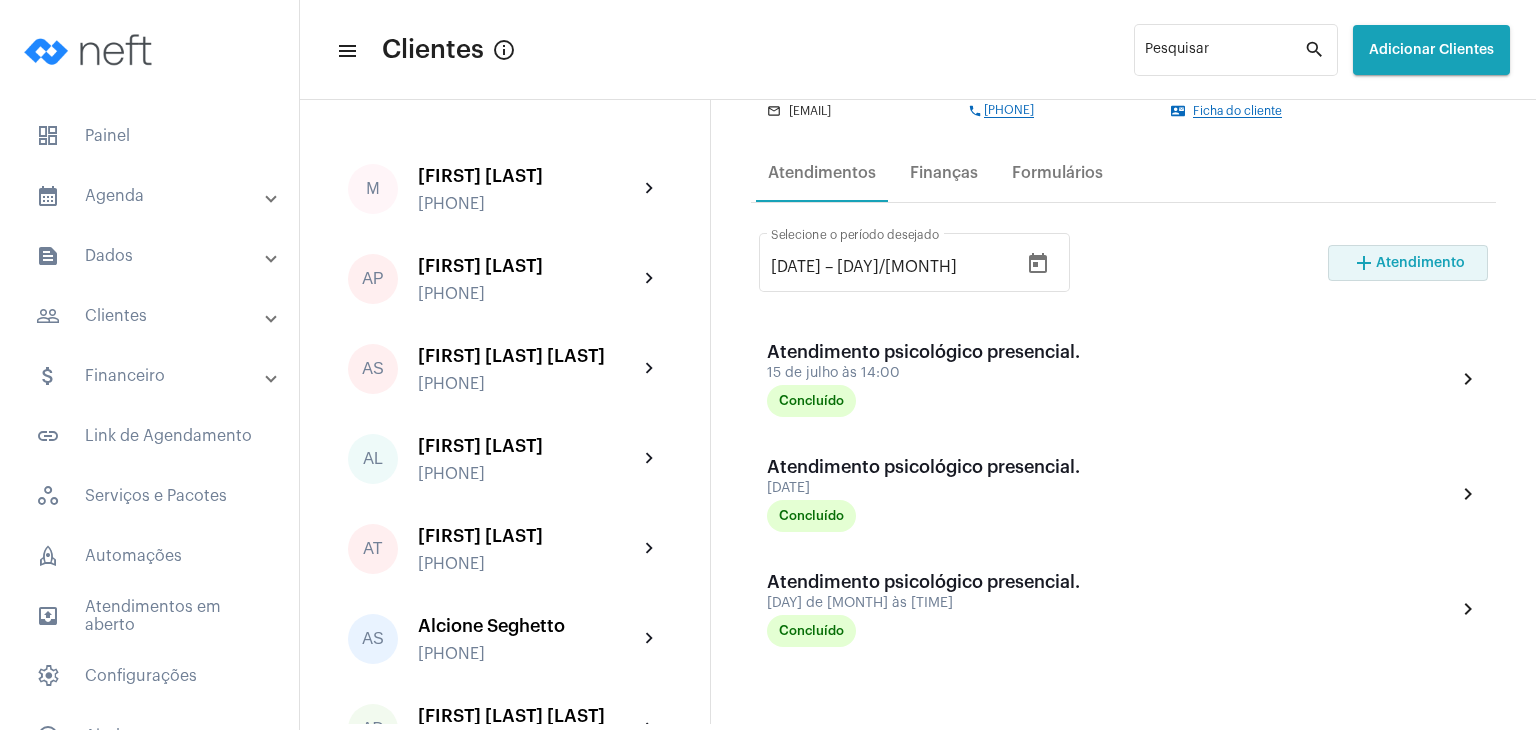 click on "Atendimento" at bounding box center [1420, 263] 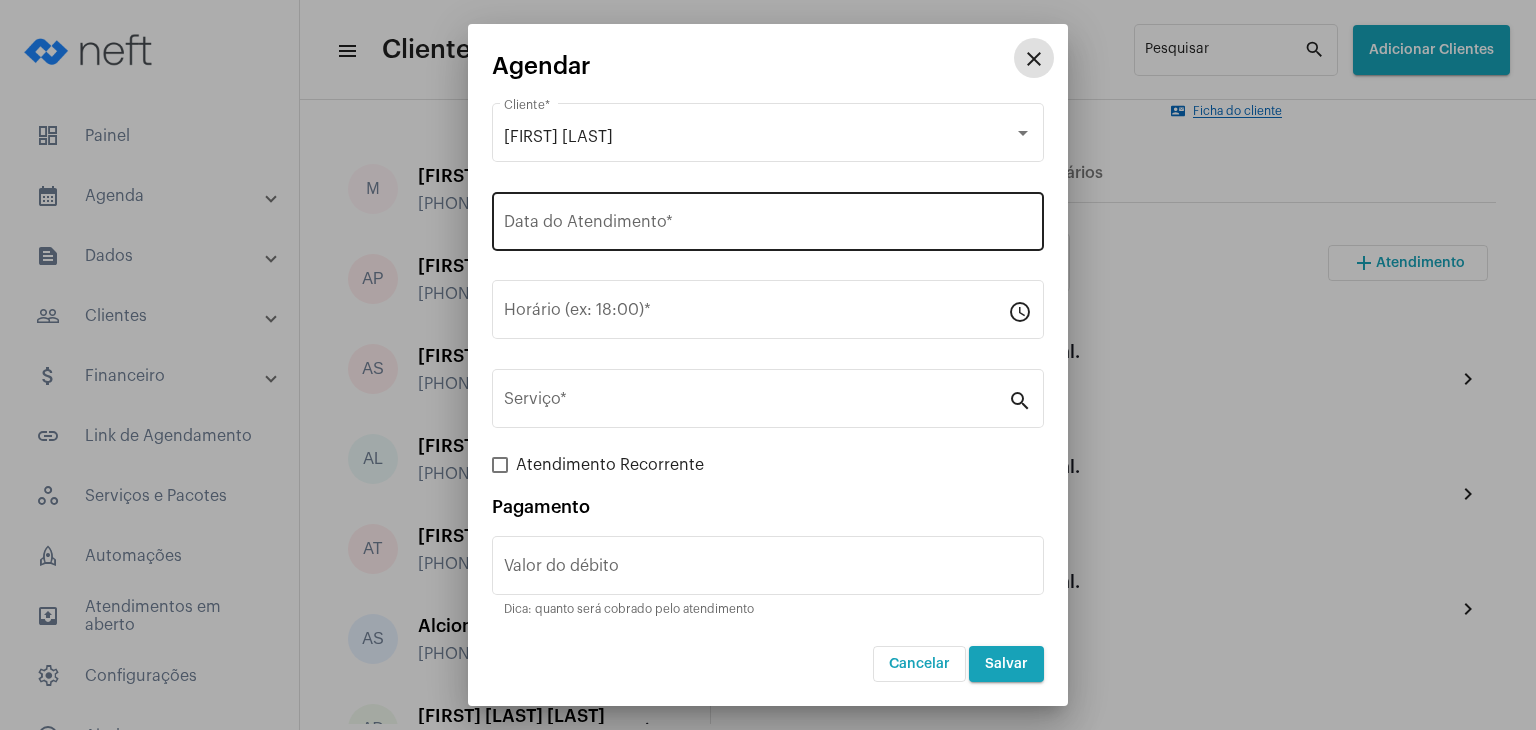 click on "Data do Atendimento  *" at bounding box center [768, 226] 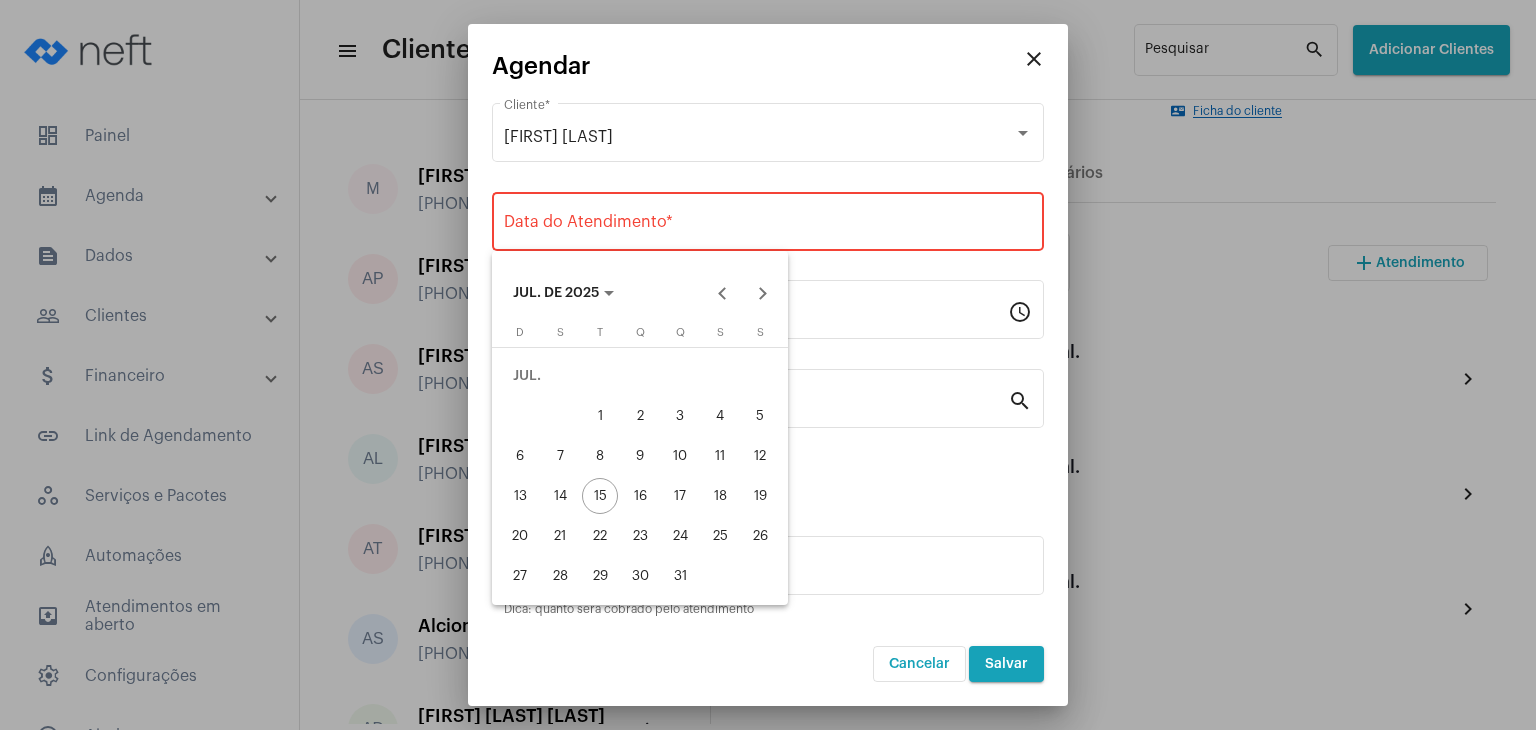 click on "29" at bounding box center (600, 576) 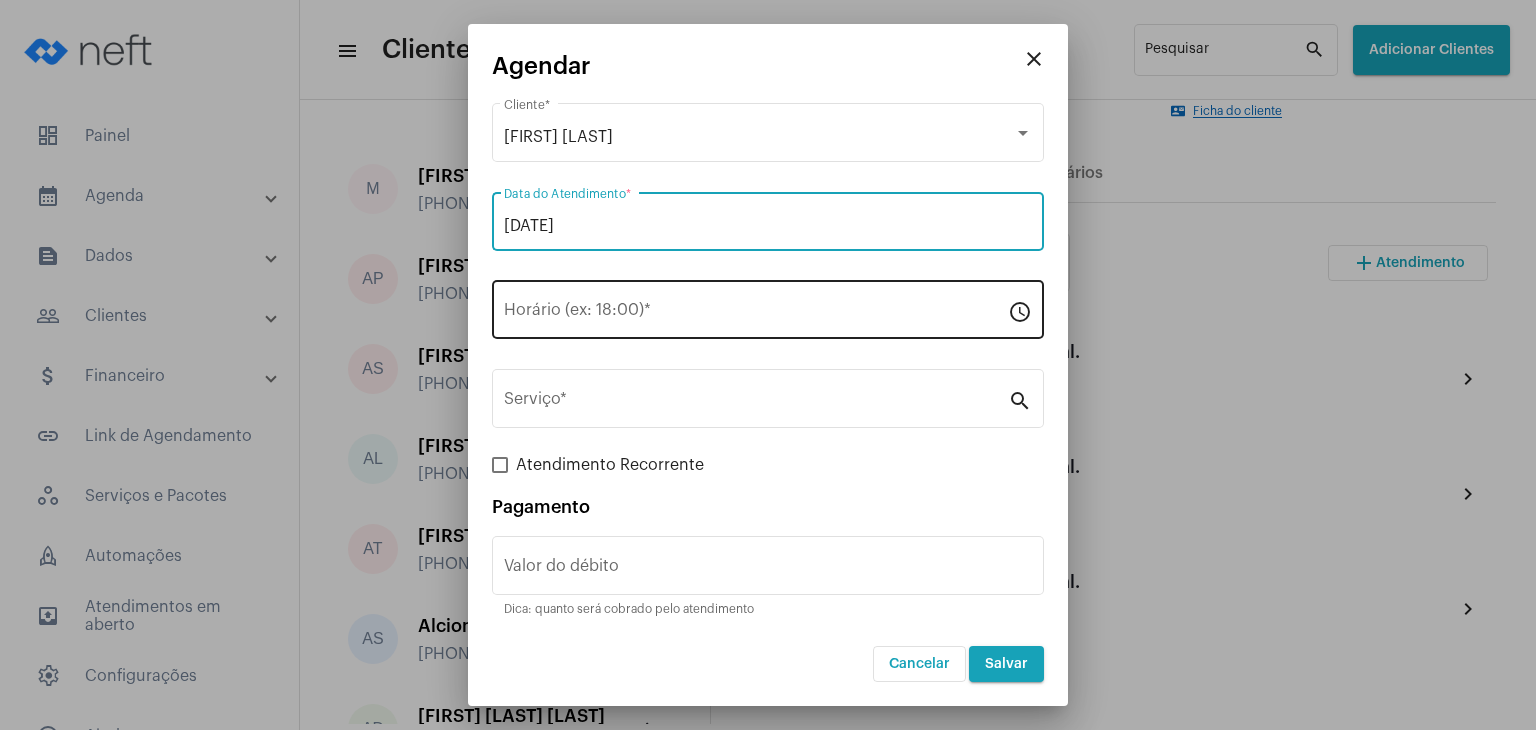 click on "Horário (ex: 18:00)  *" at bounding box center [756, 314] 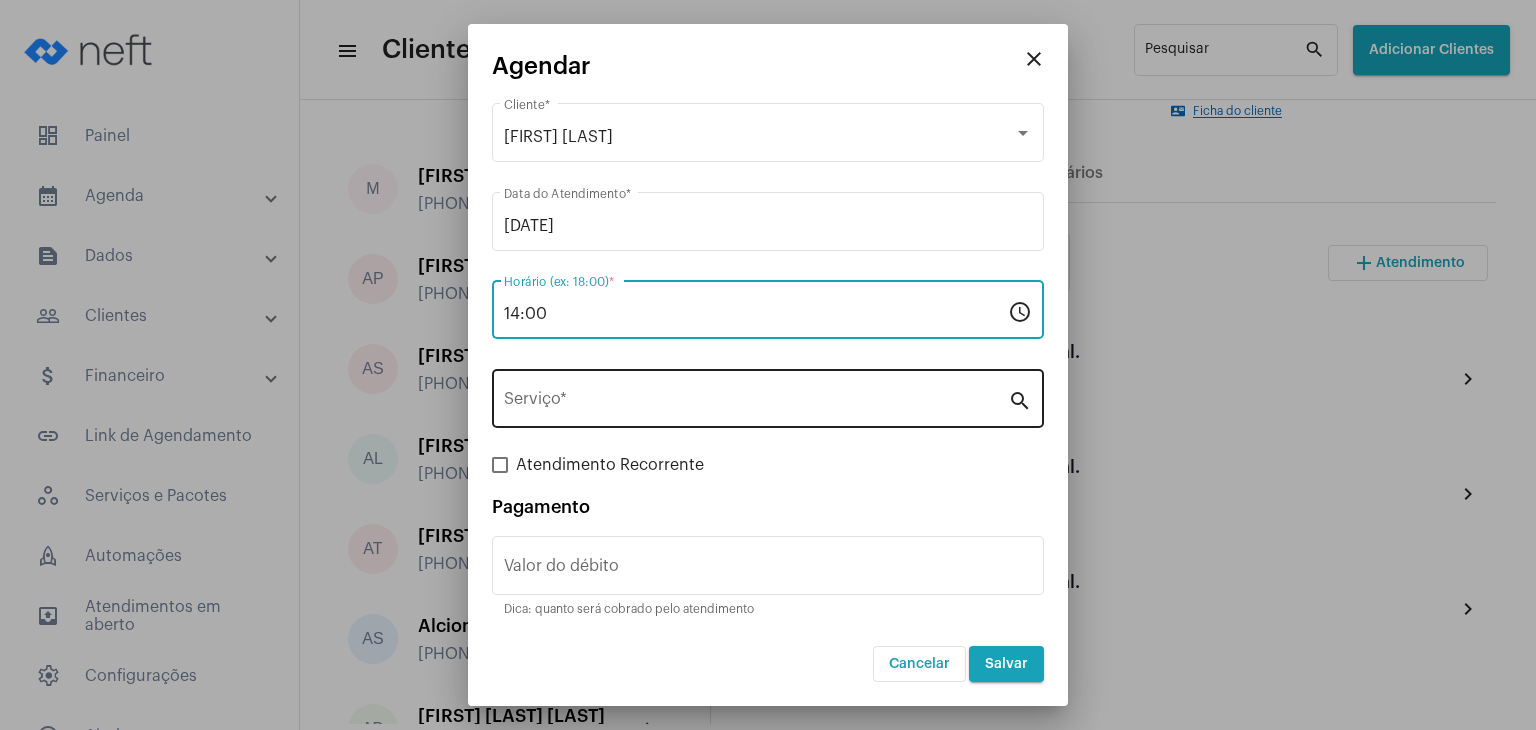 type on "14:00" 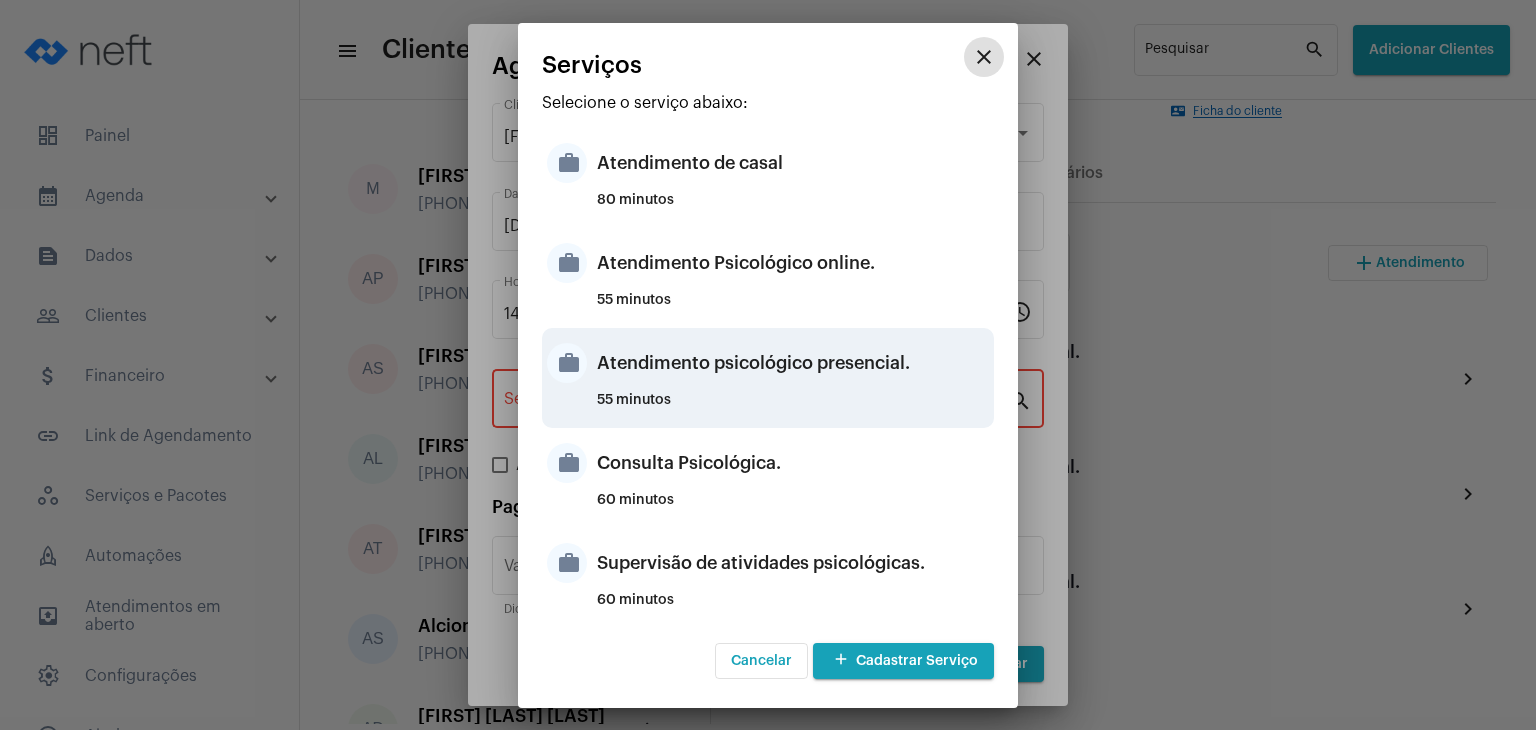 click on "Atendimento psicológico presencial." at bounding box center (793, 363) 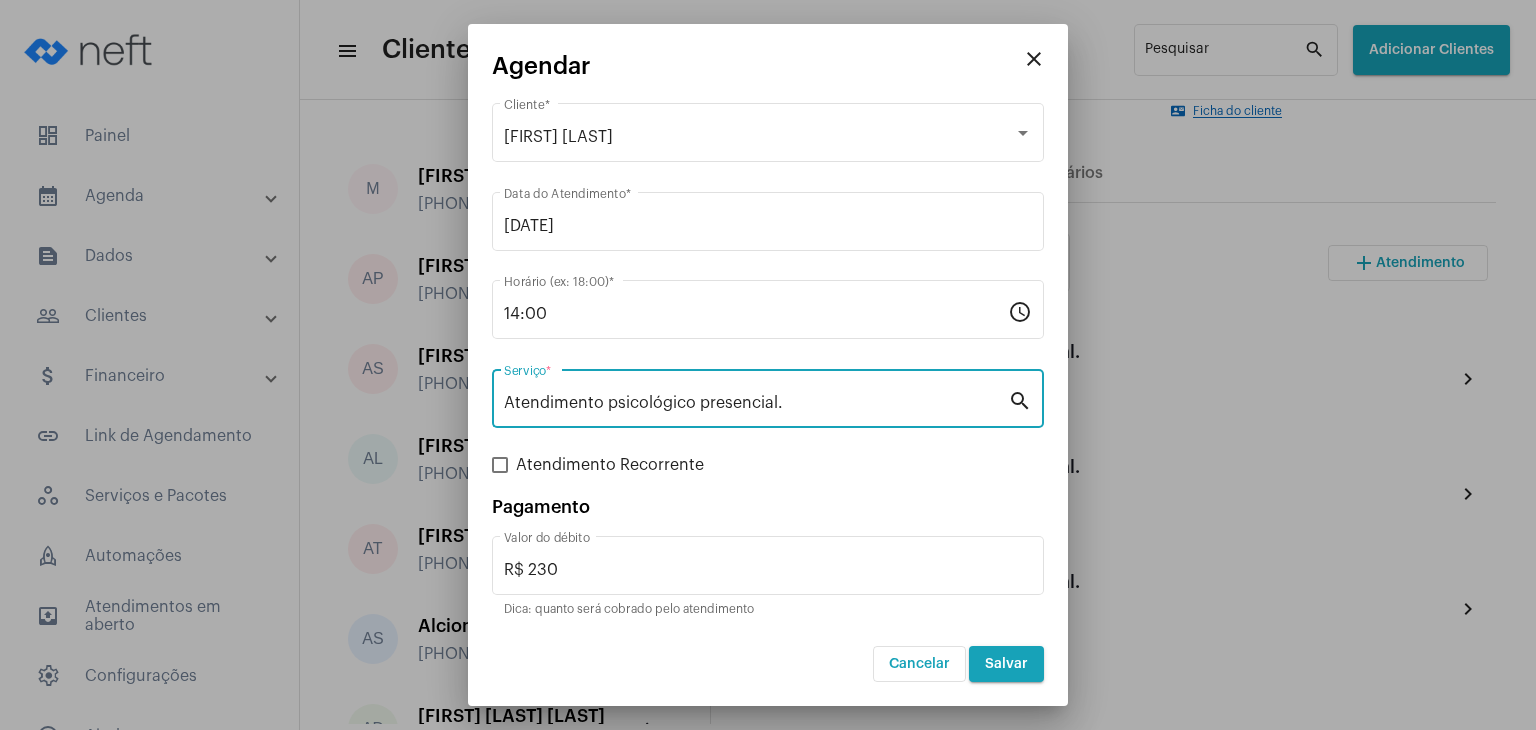 click on "Salvar" at bounding box center [1006, 664] 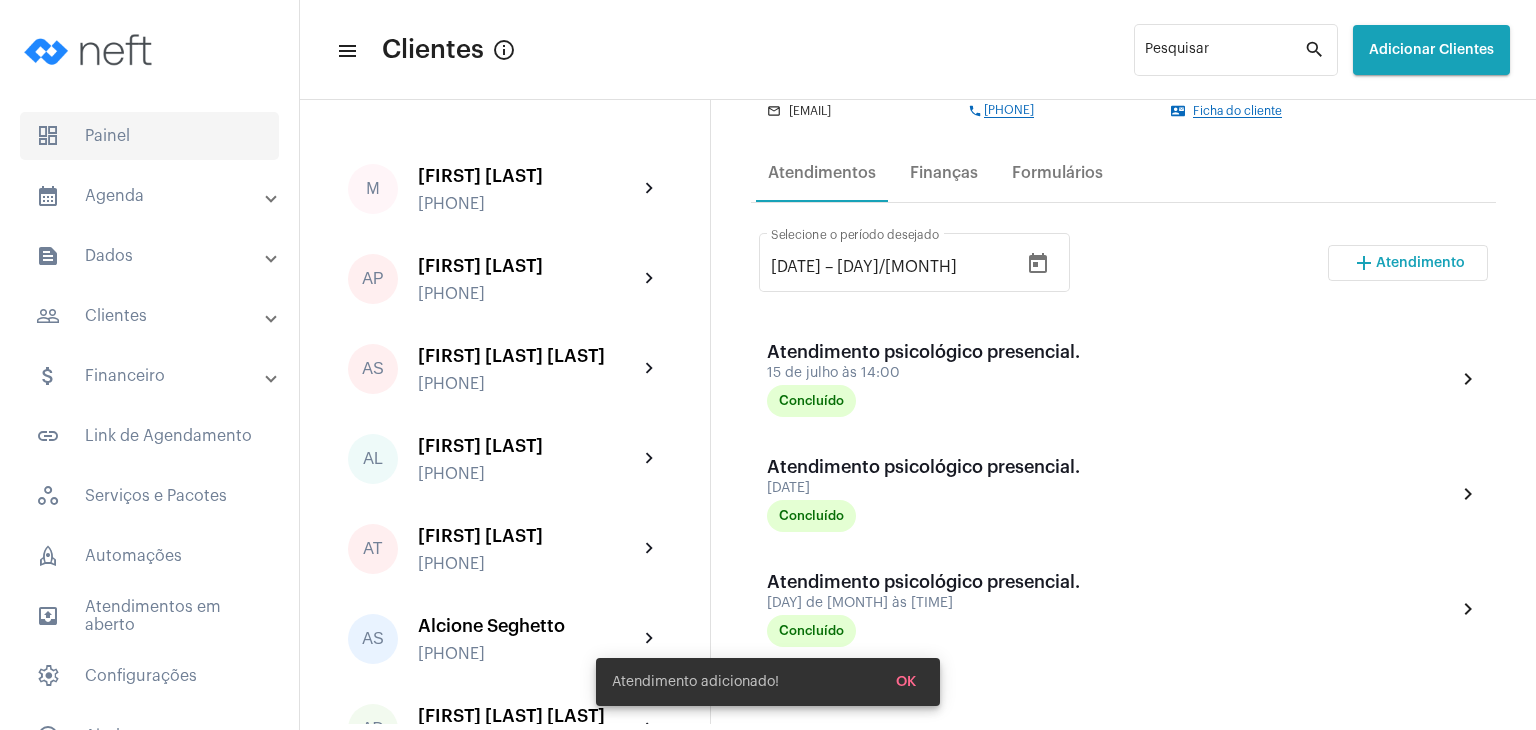 click on "dashboard   Painel" 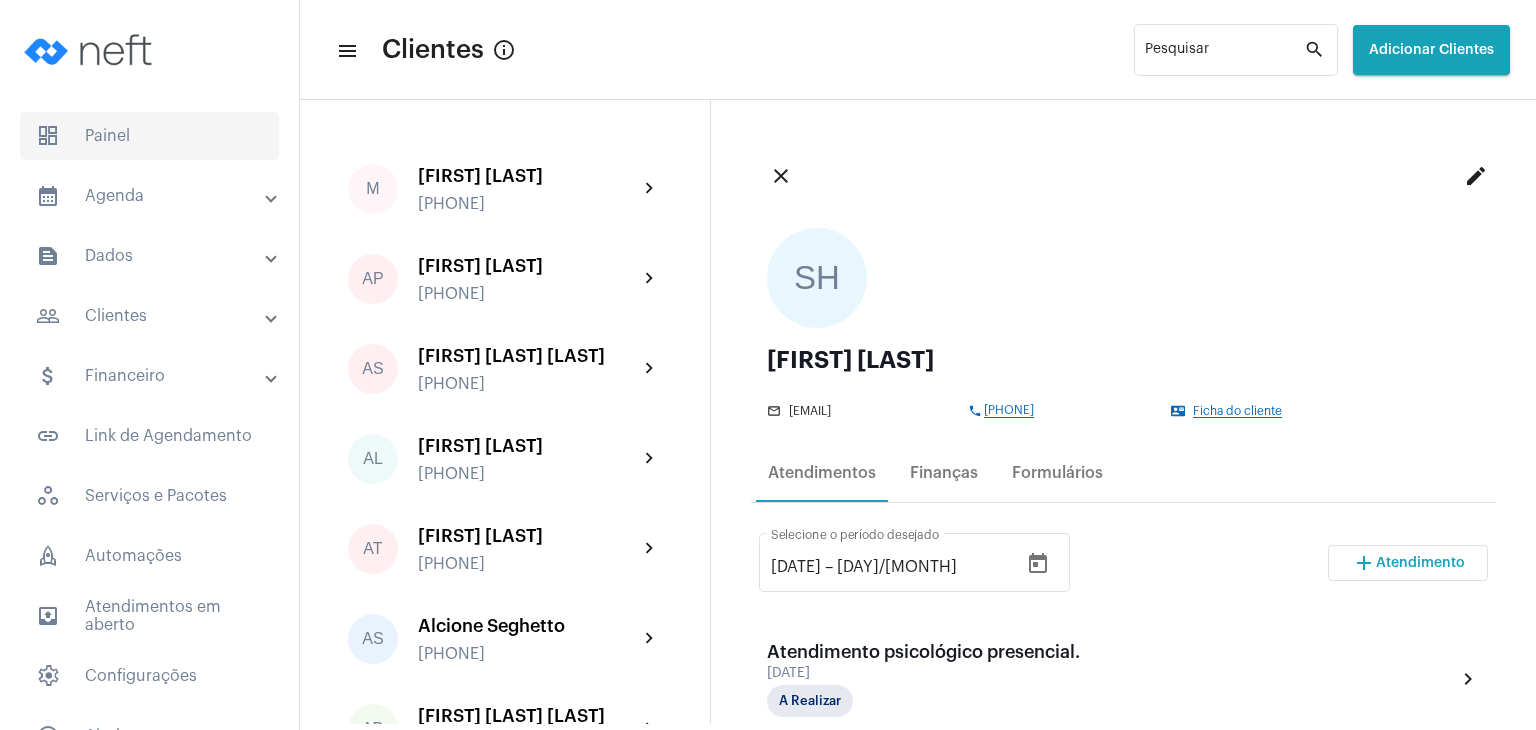 click on "dashboard   Painel" 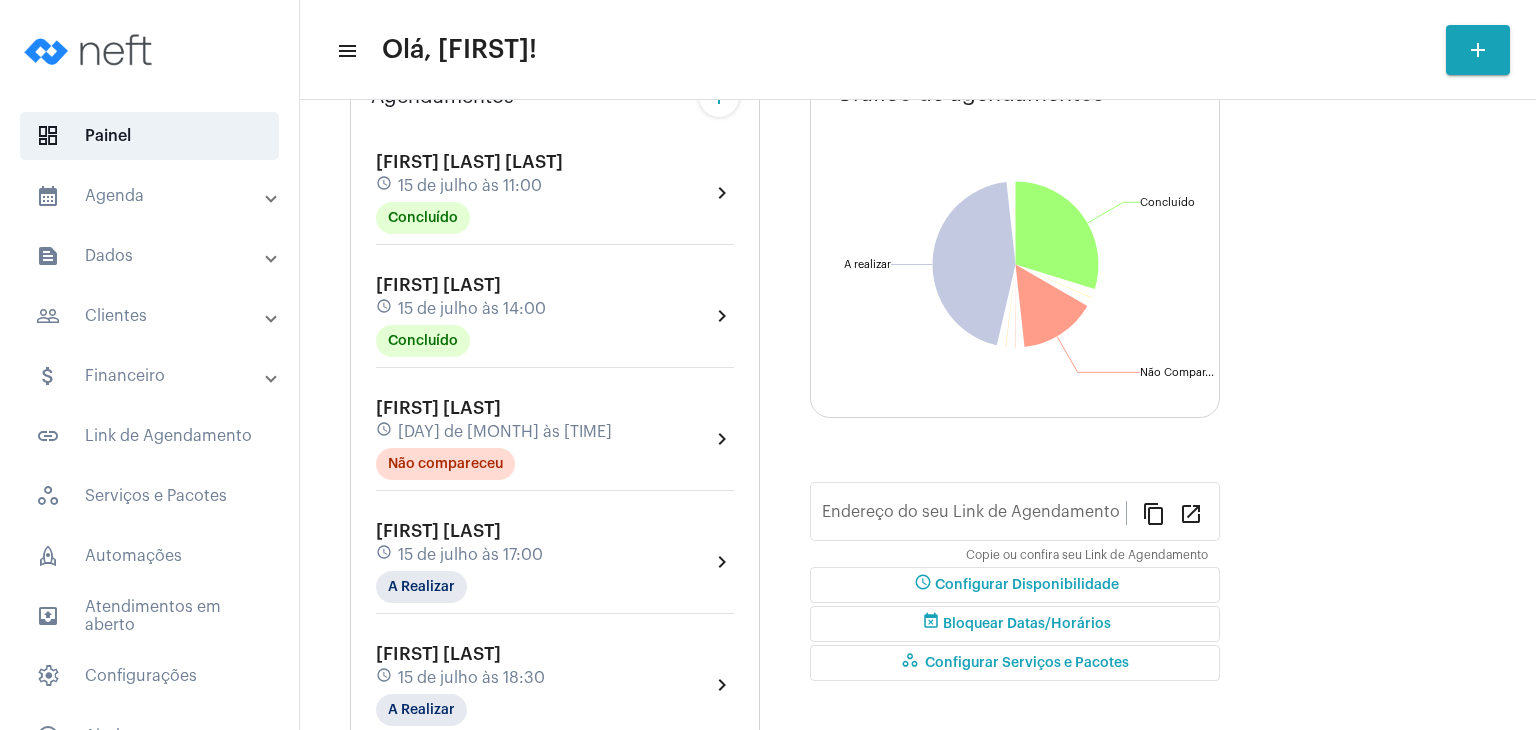 scroll, scrollTop: 460, scrollLeft: 0, axis: vertical 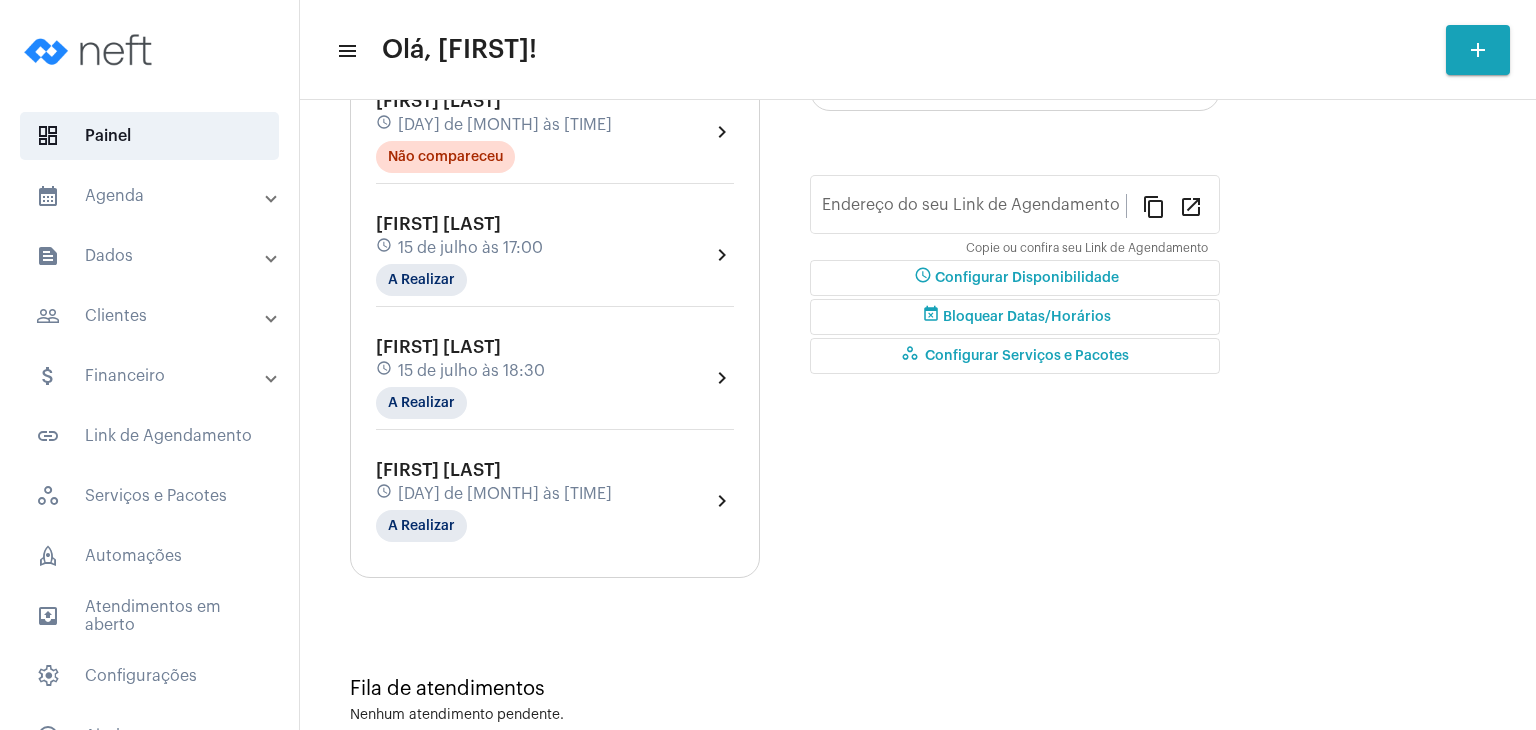 type on "https://neft.com.br/[FIRST]-[LAST]" 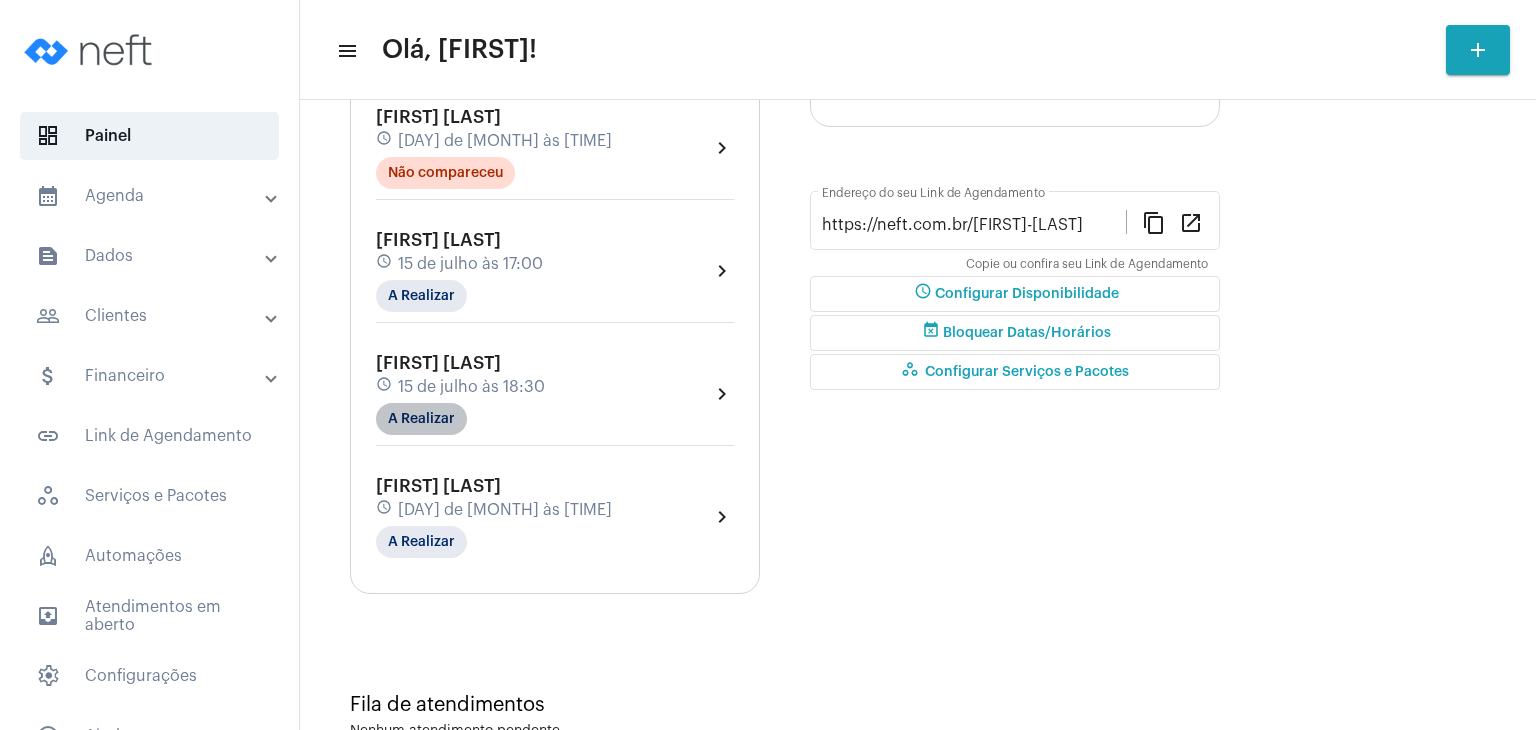 click on "A Realizar" 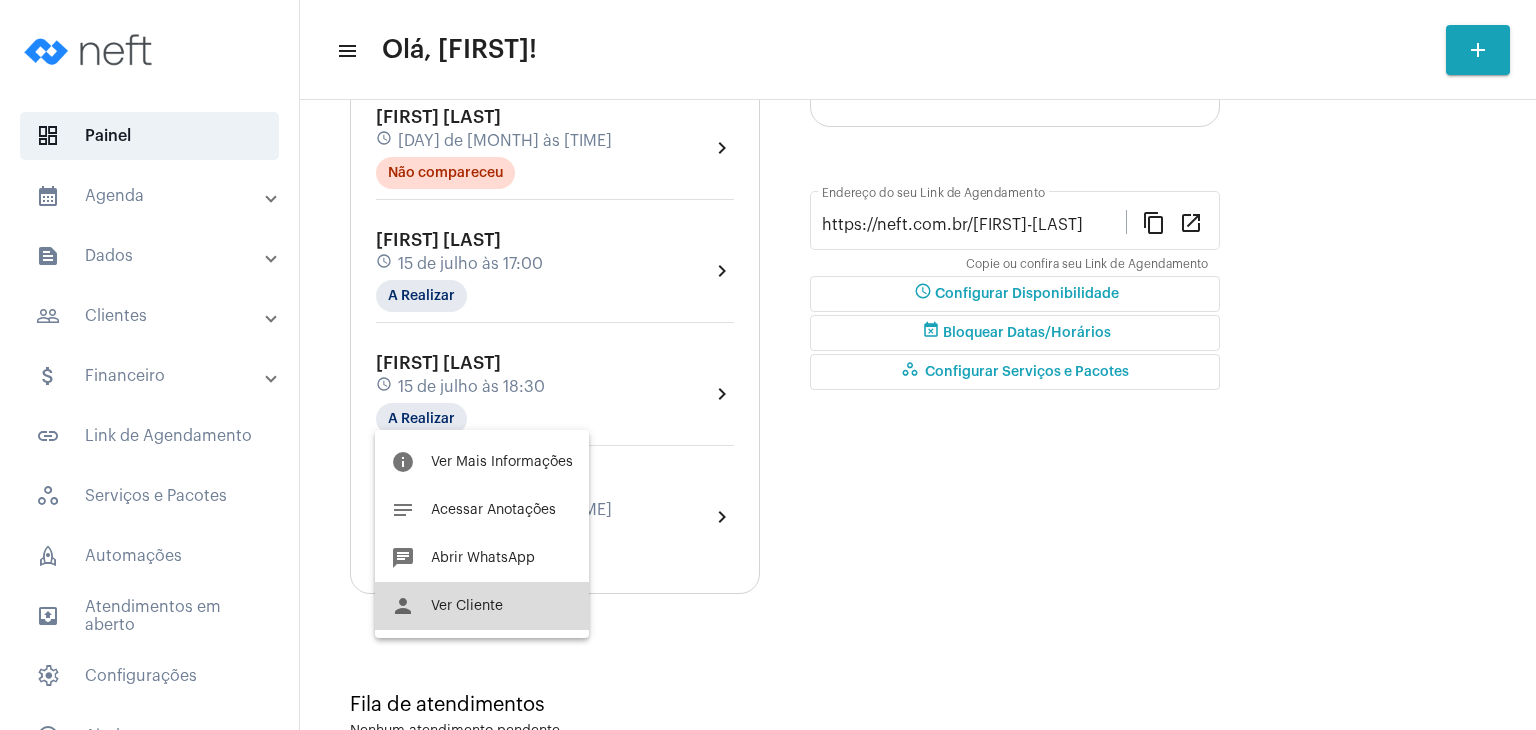 click on "person Ver Cliente" at bounding box center (482, 606) 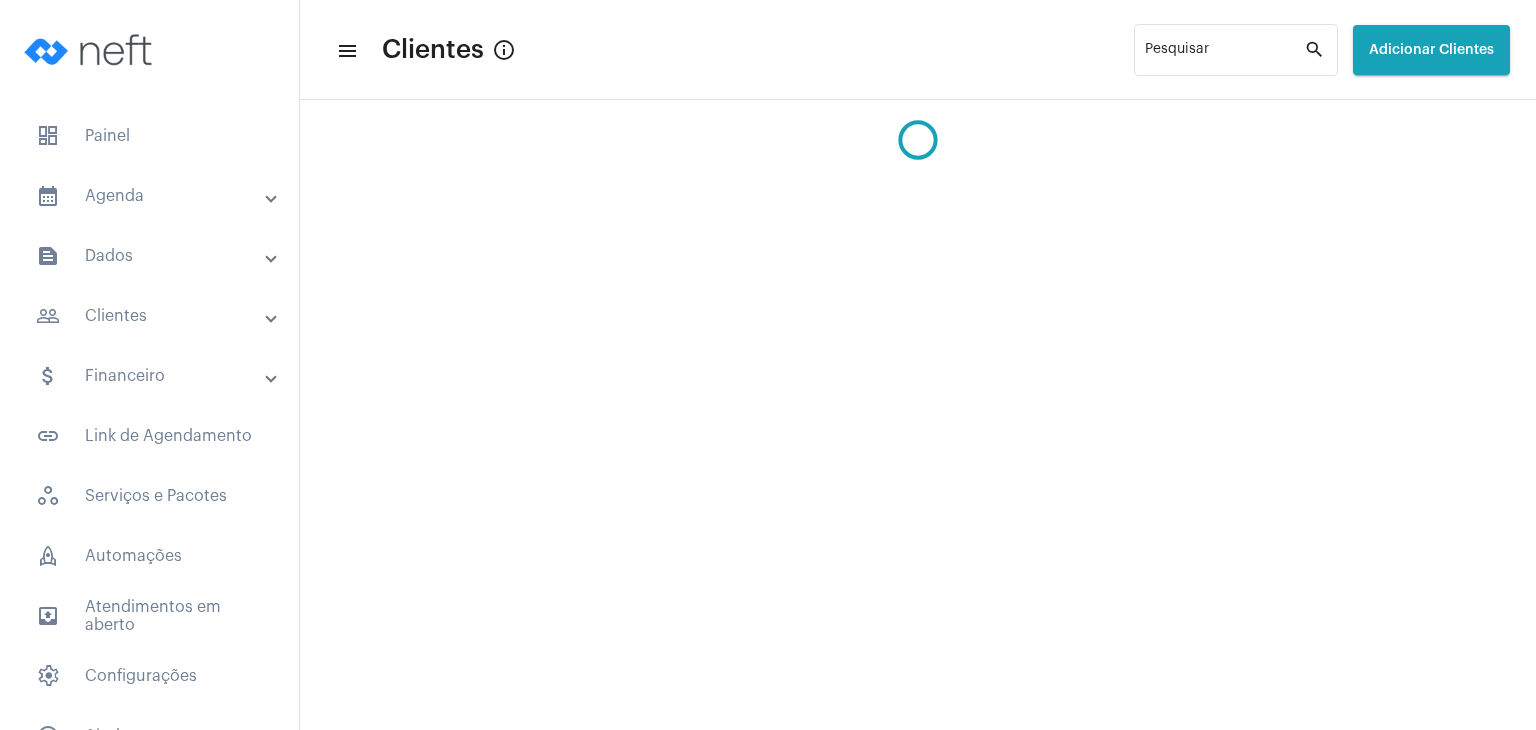 scroll, scrollTop: 0, scrollLeft: 0, axis: both 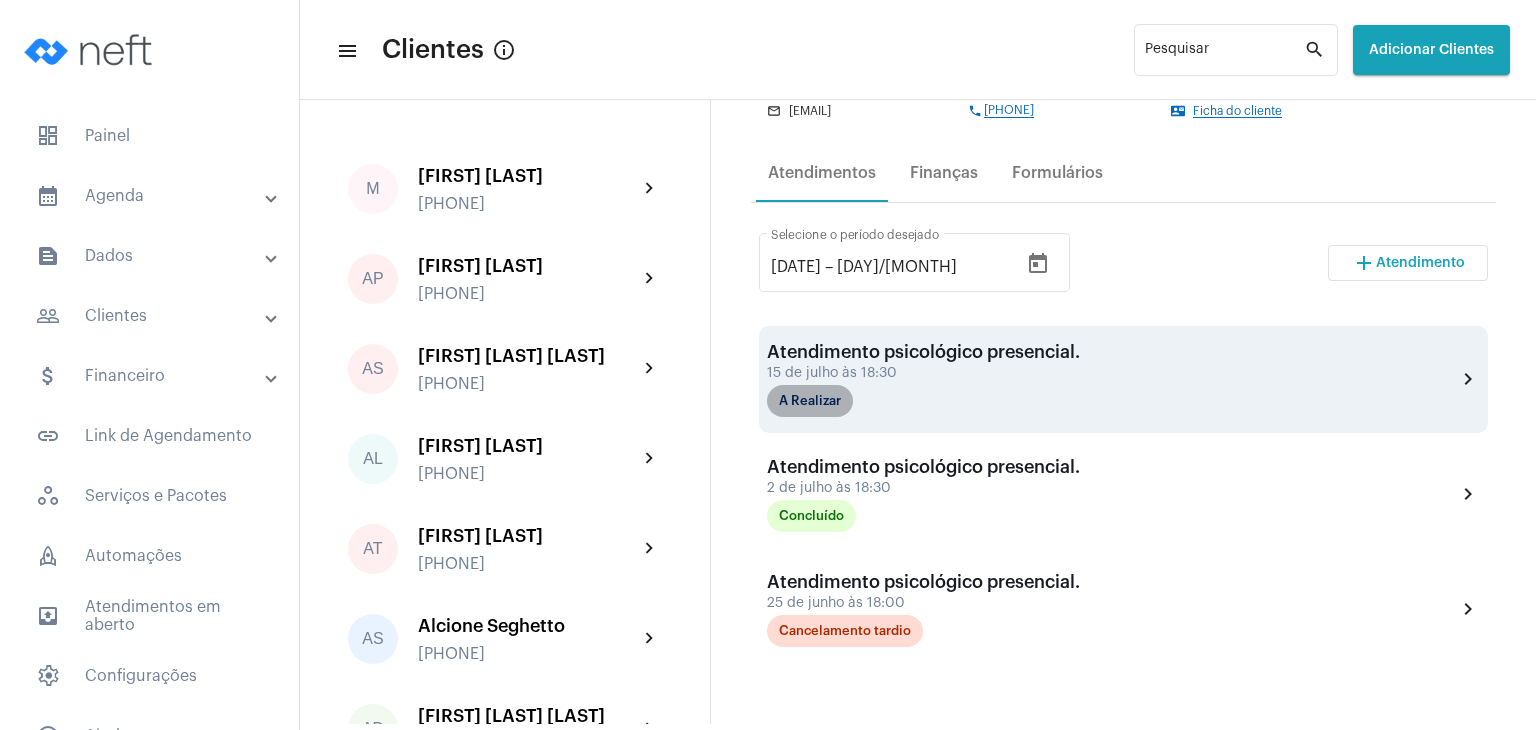 click on "A Realizar" at bounding box center [810, 401] 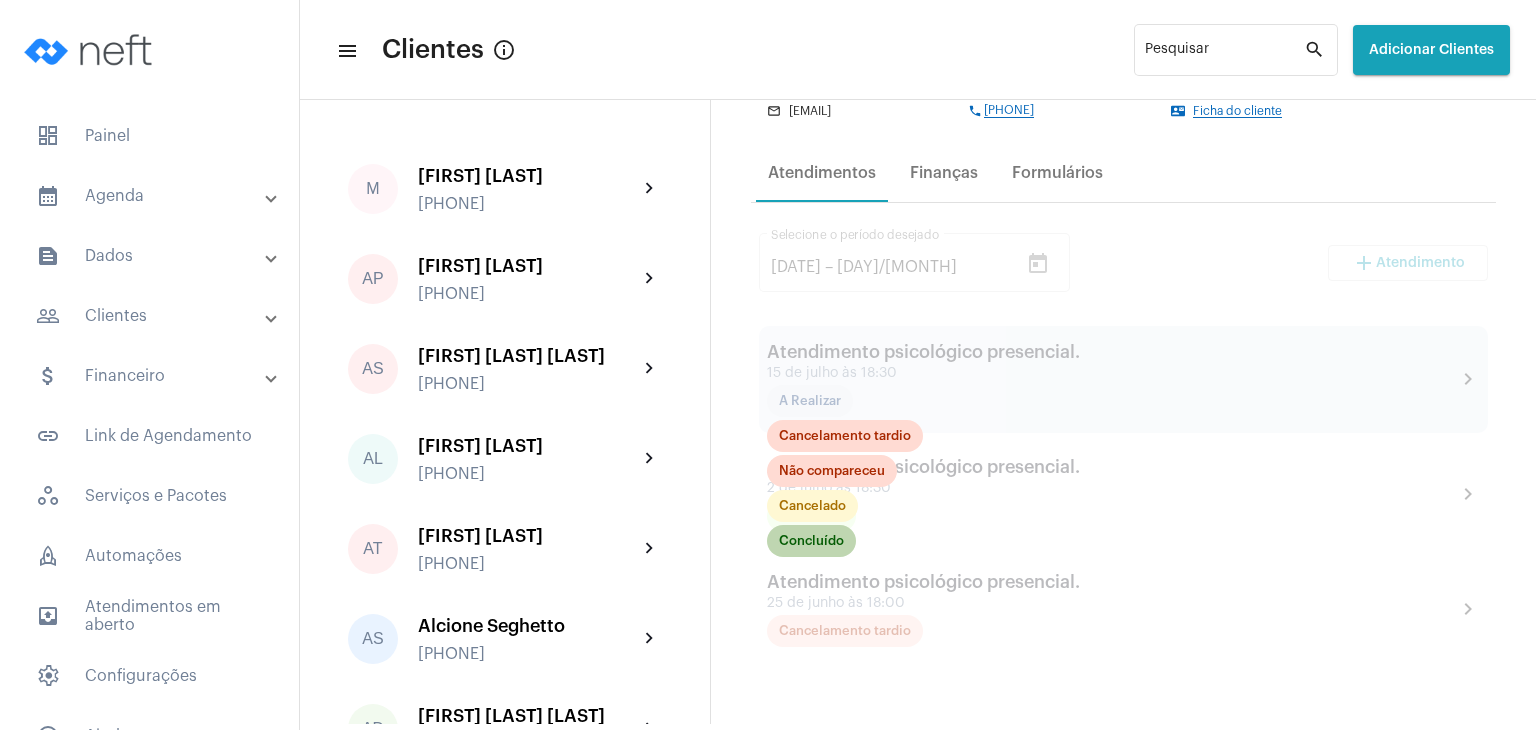 click on "Concluído" 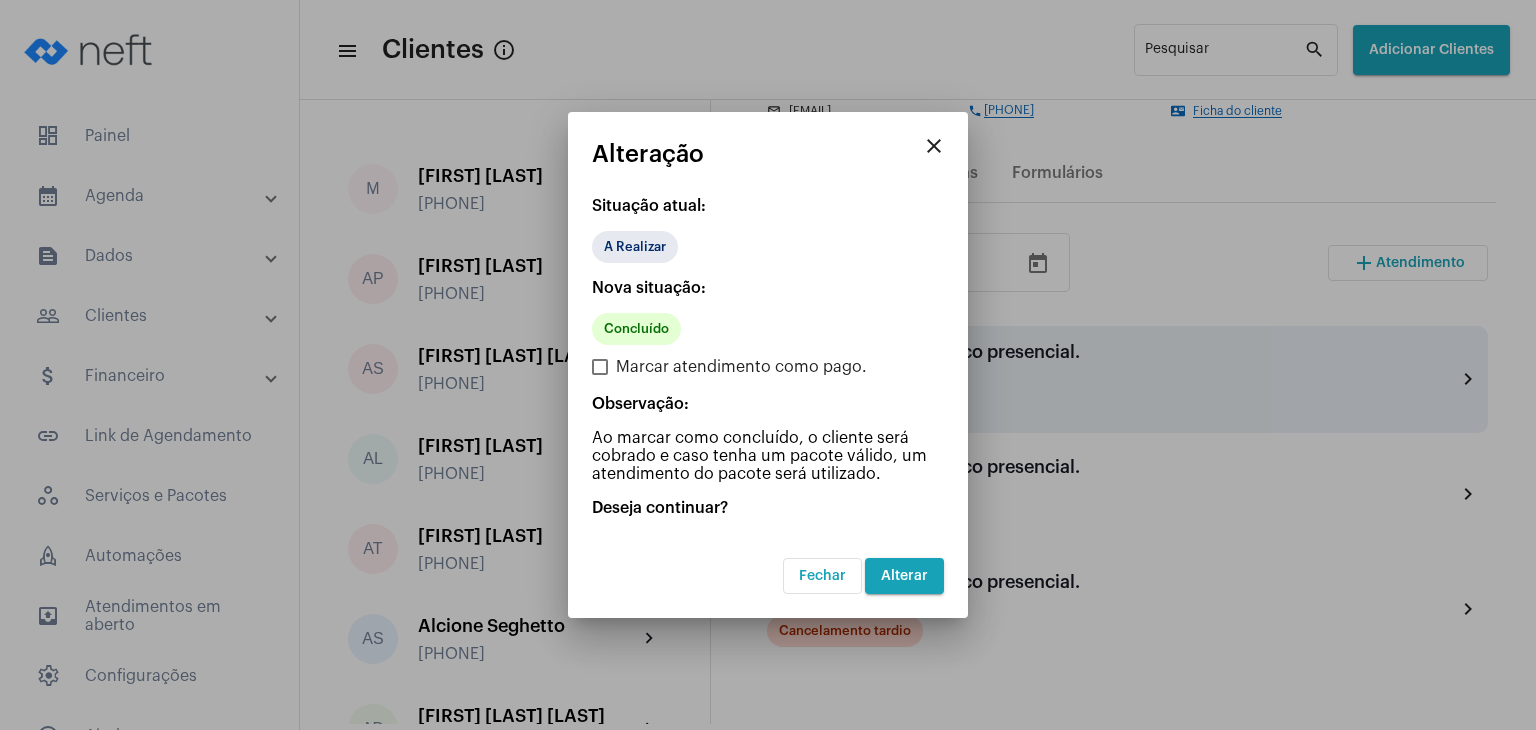 click on "close" at bounding box center (934, 146) 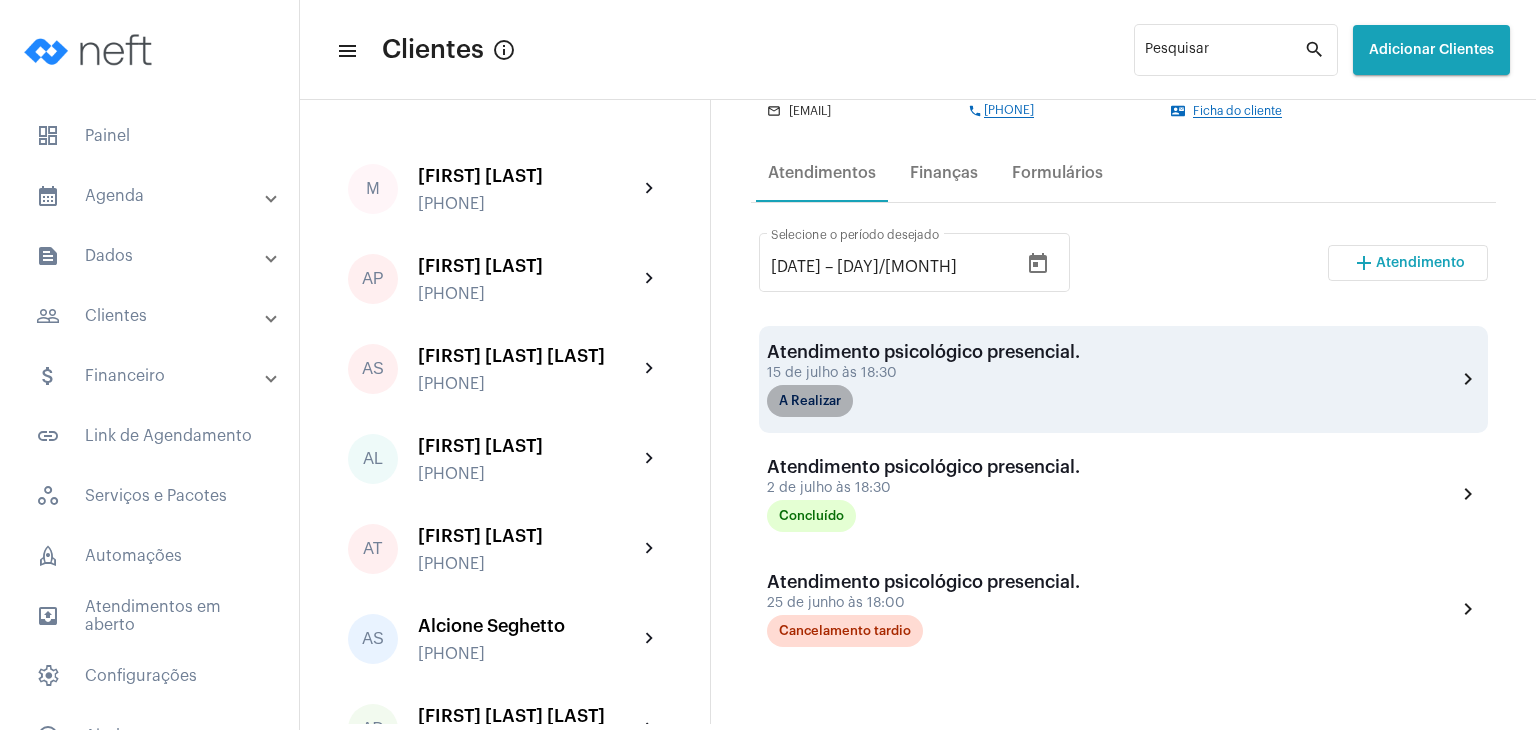 click on "A Realizar" at bounding box center (810, 401) 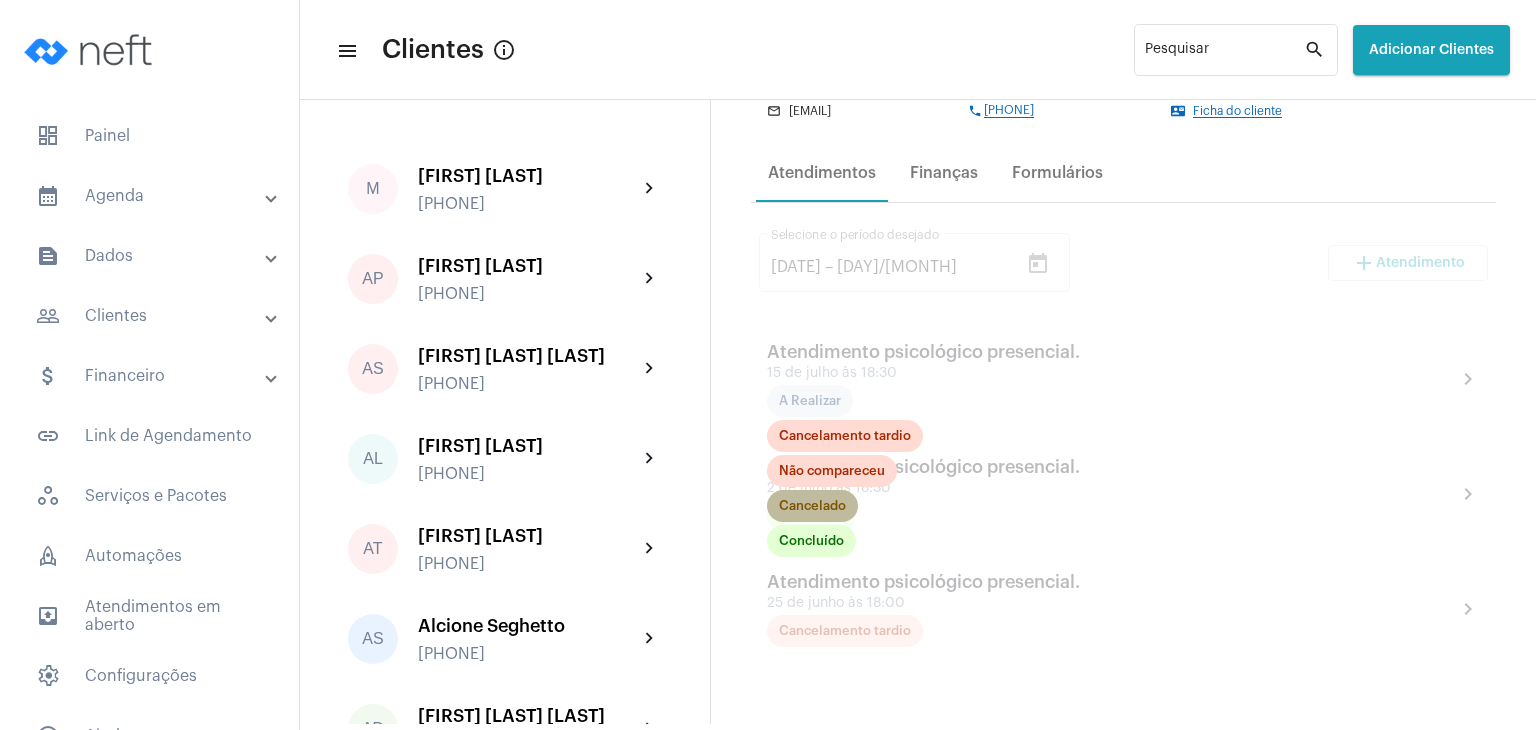 click on "Cancelado" 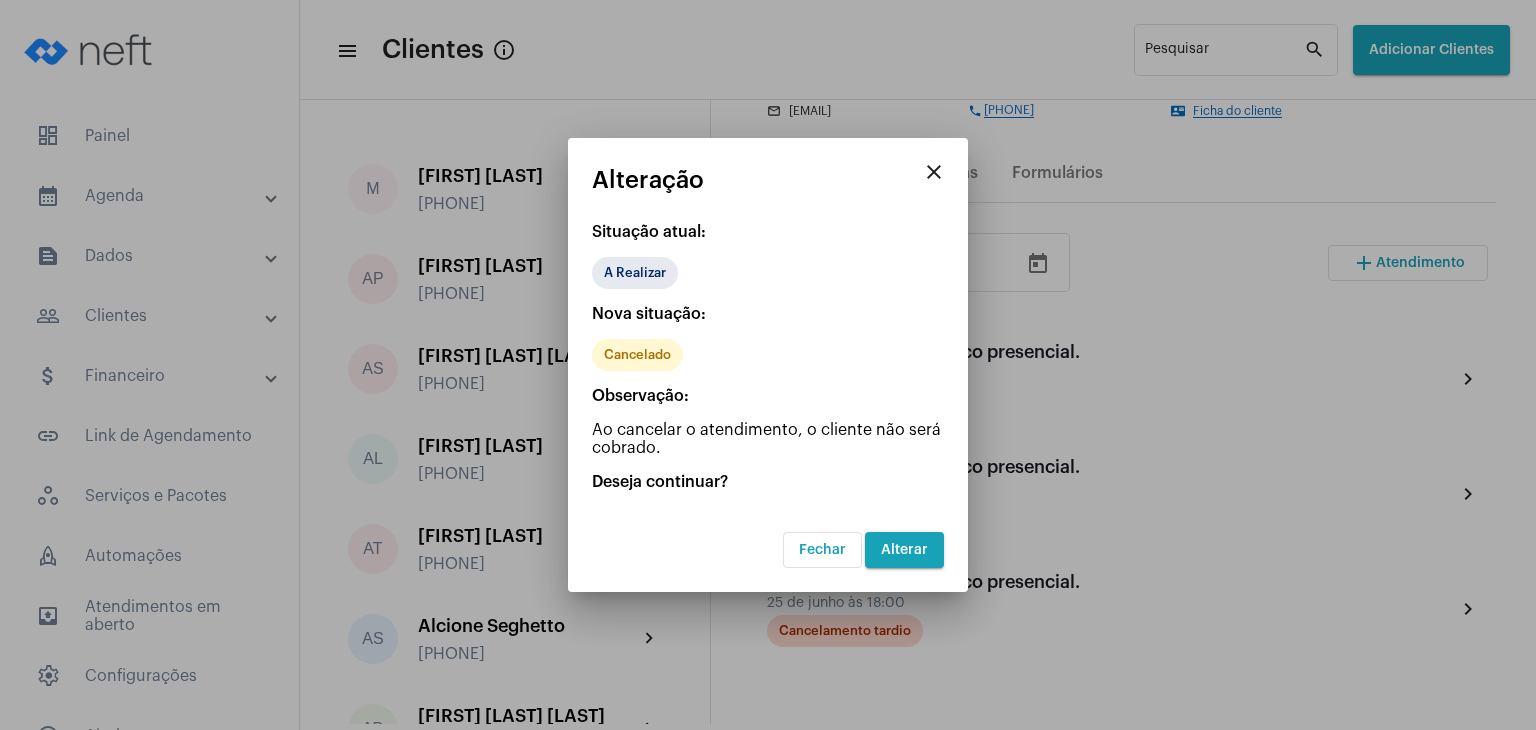click on "Alterar" at bounding box center (904, 550) 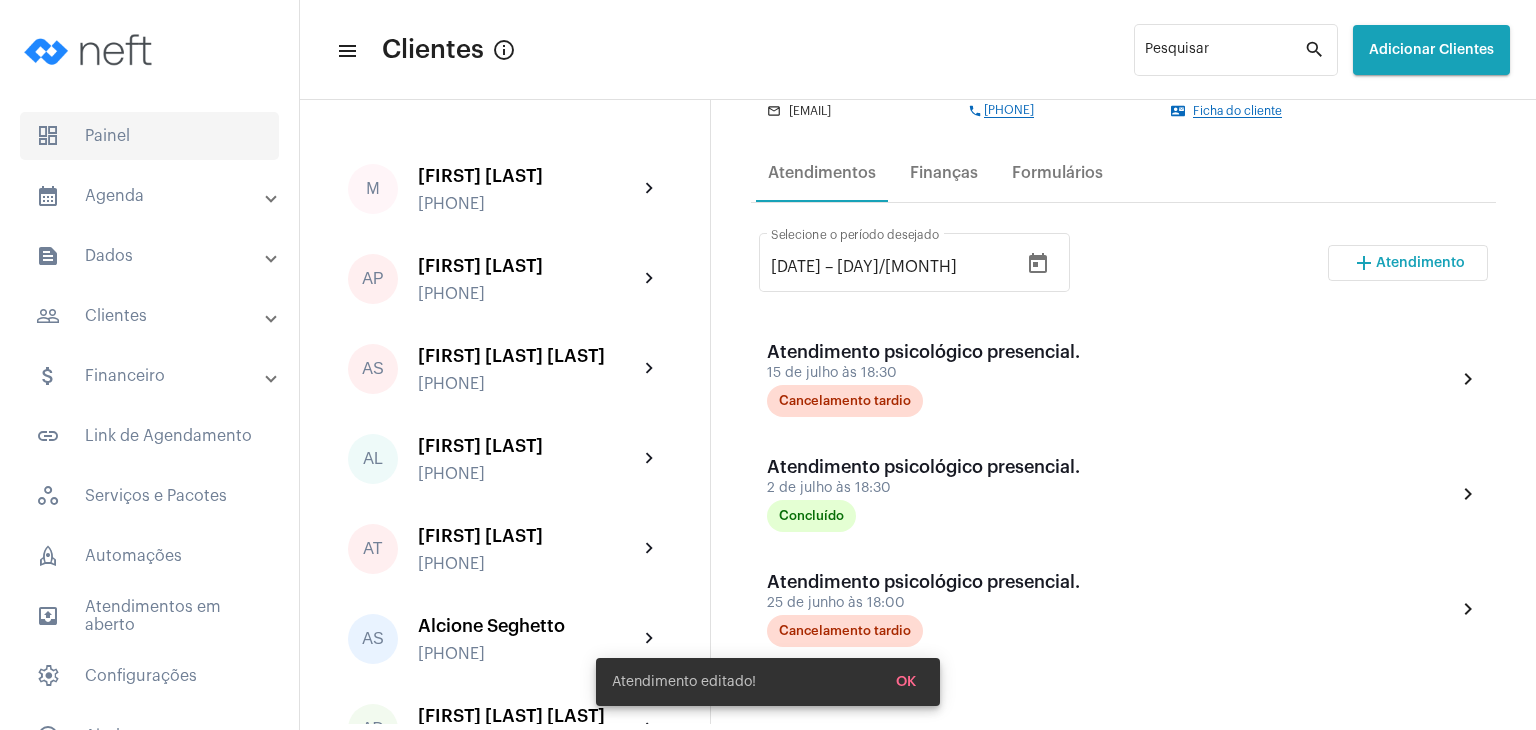 click on "dashboard   Painel" 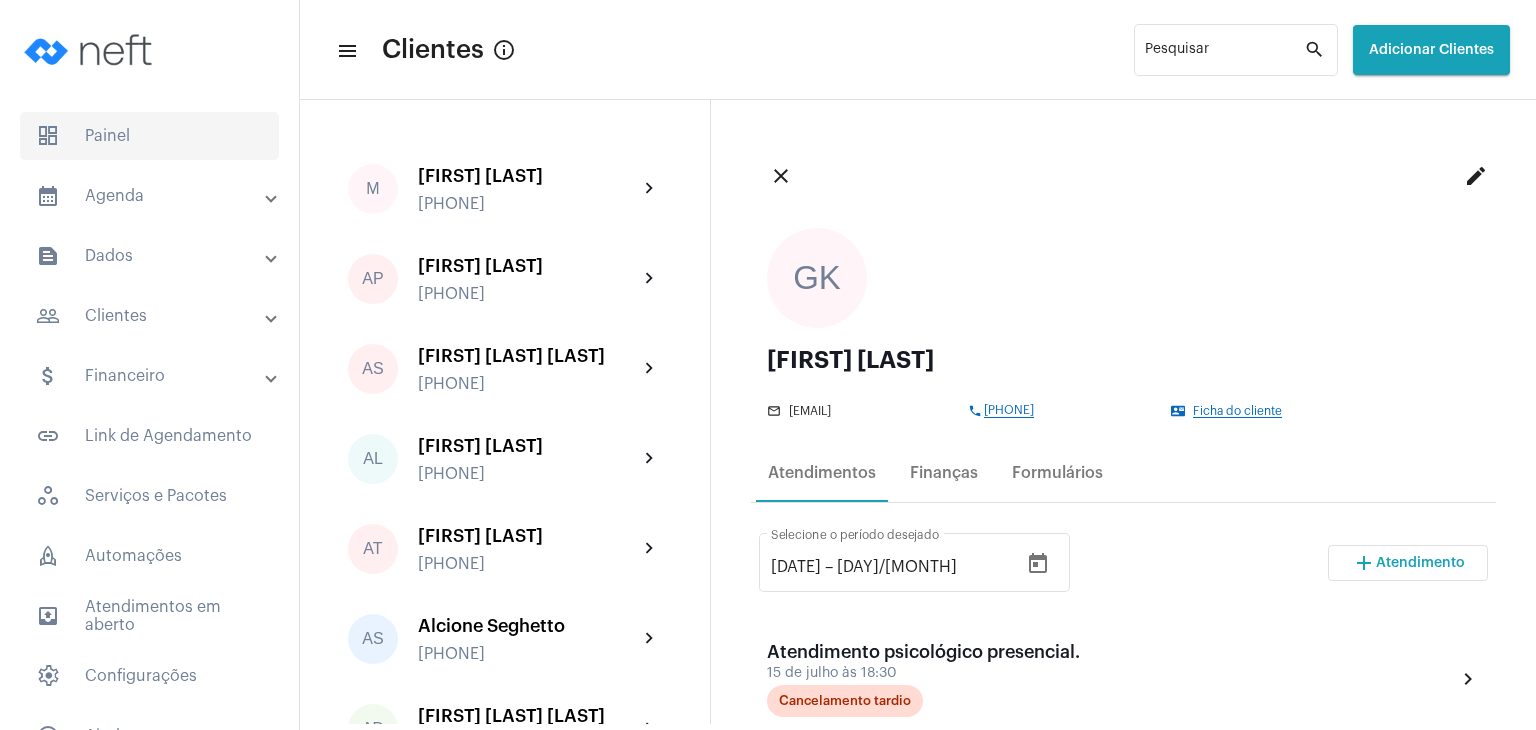 click on "dashboard   Painel" 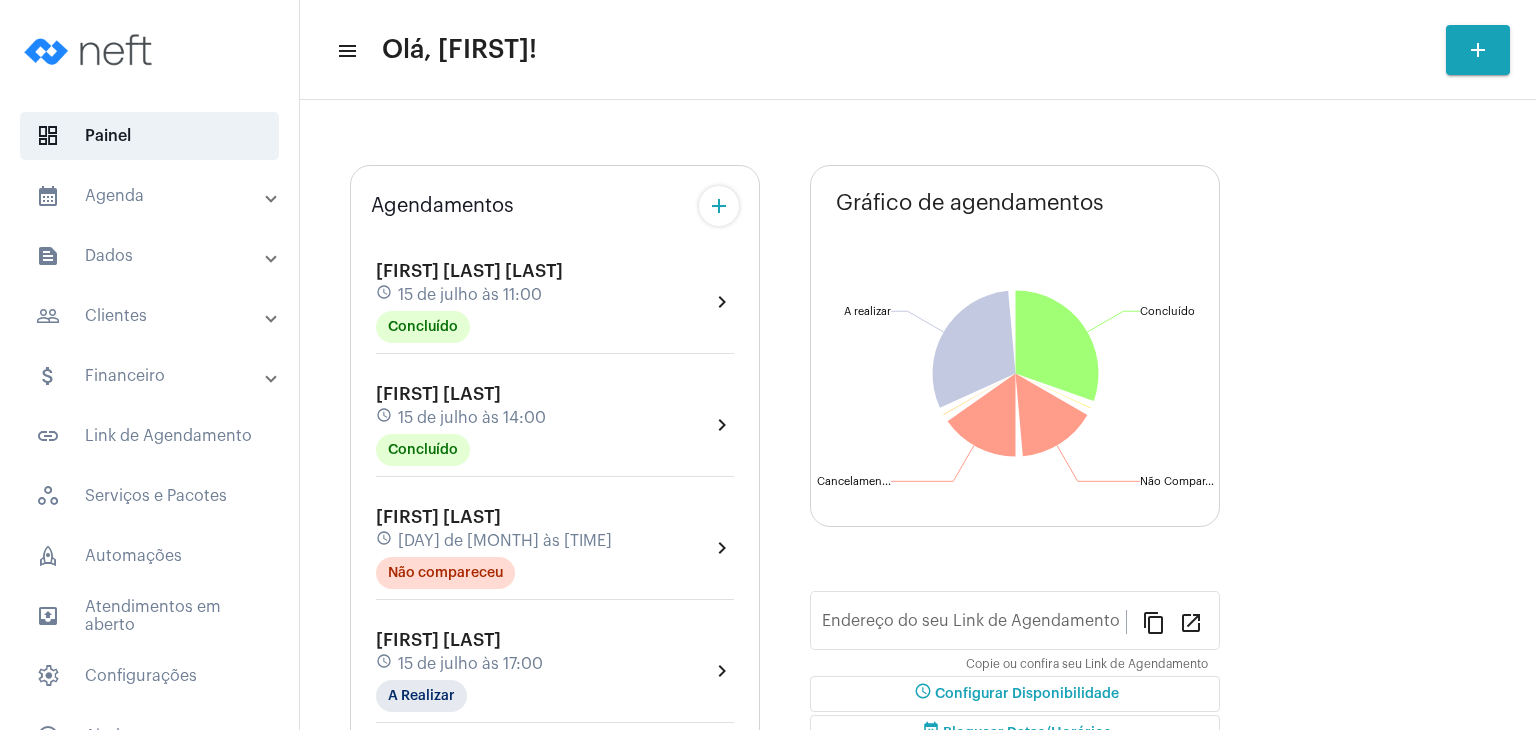 type on "https://neft.com.br/[FIRST]-[LAST]" 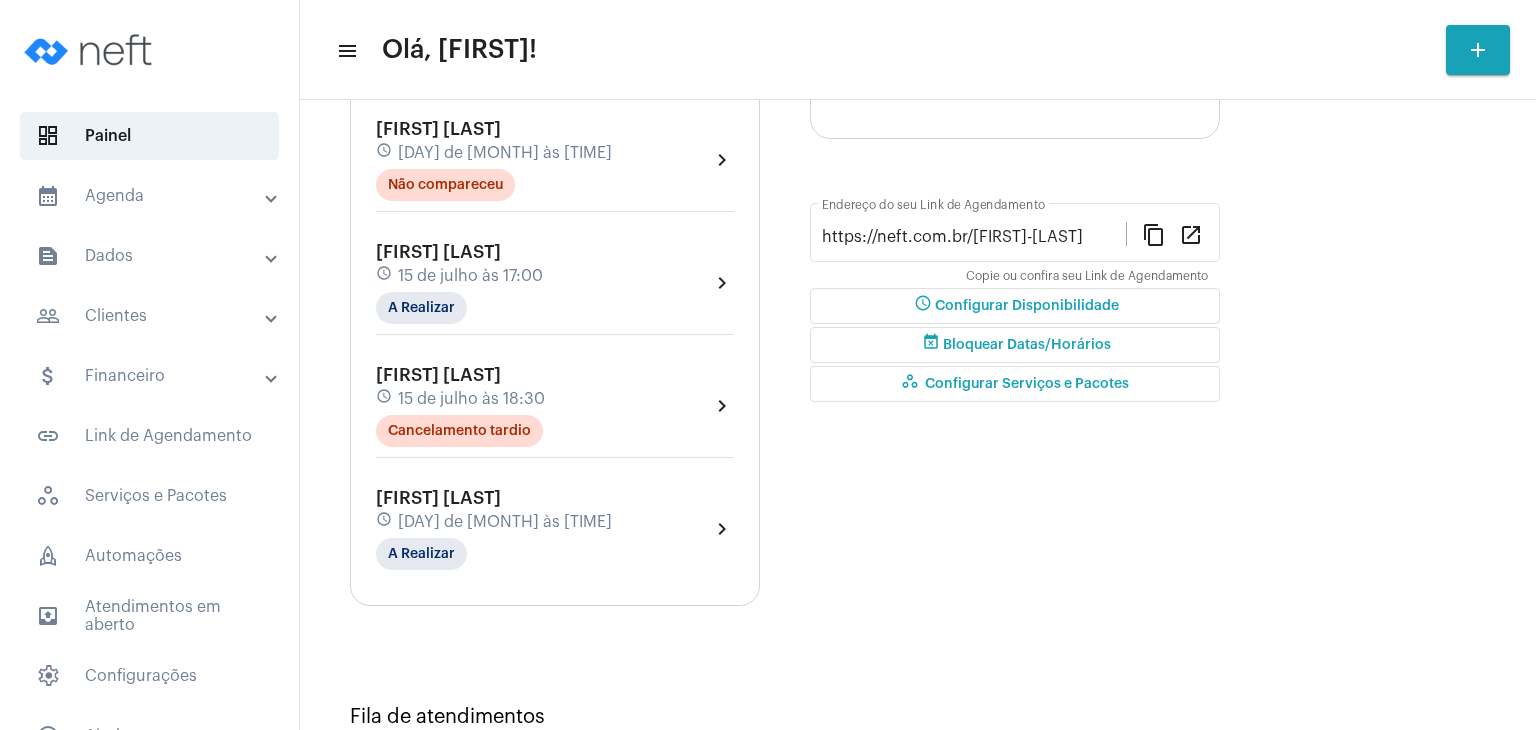 scroll, scrollTop: 312, scrollLeft: 0, axis: vertical 